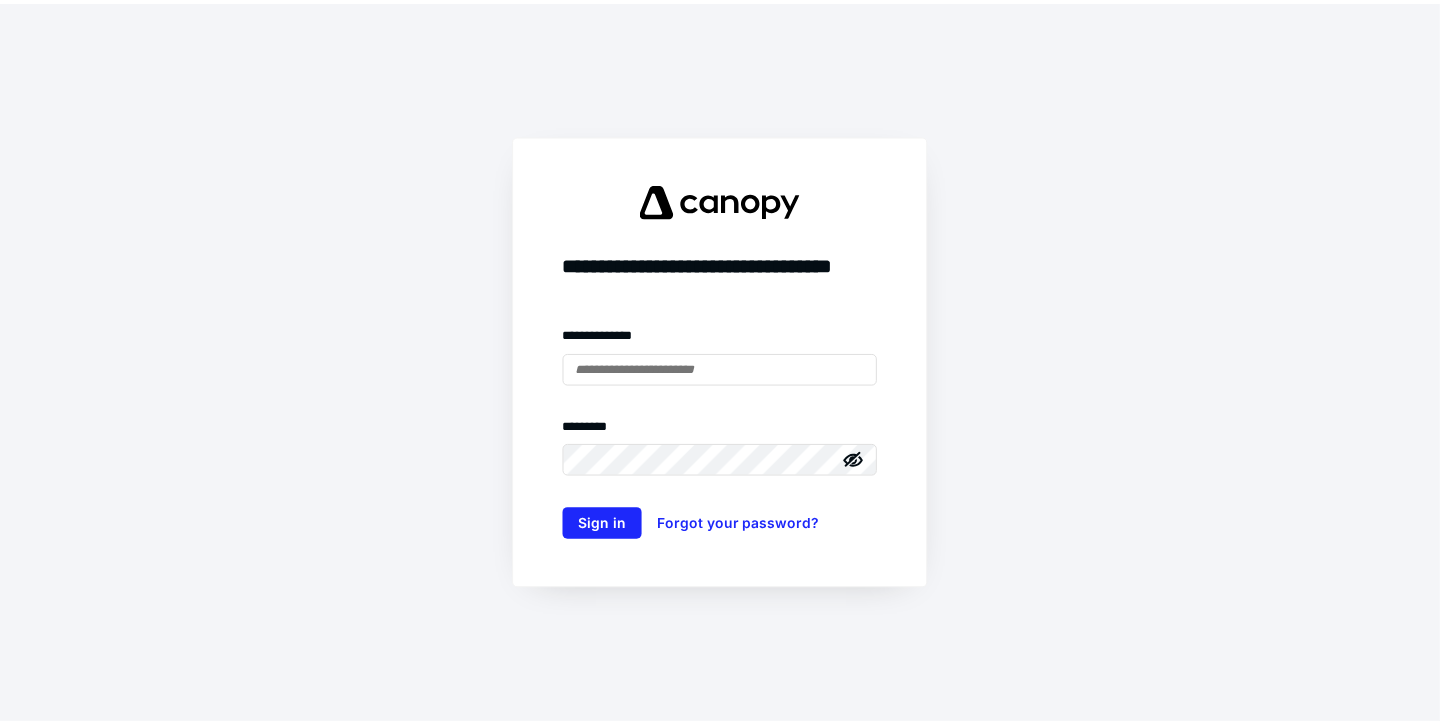 scroll, scrollTop: 0, scrollLeft: 0, axis: both 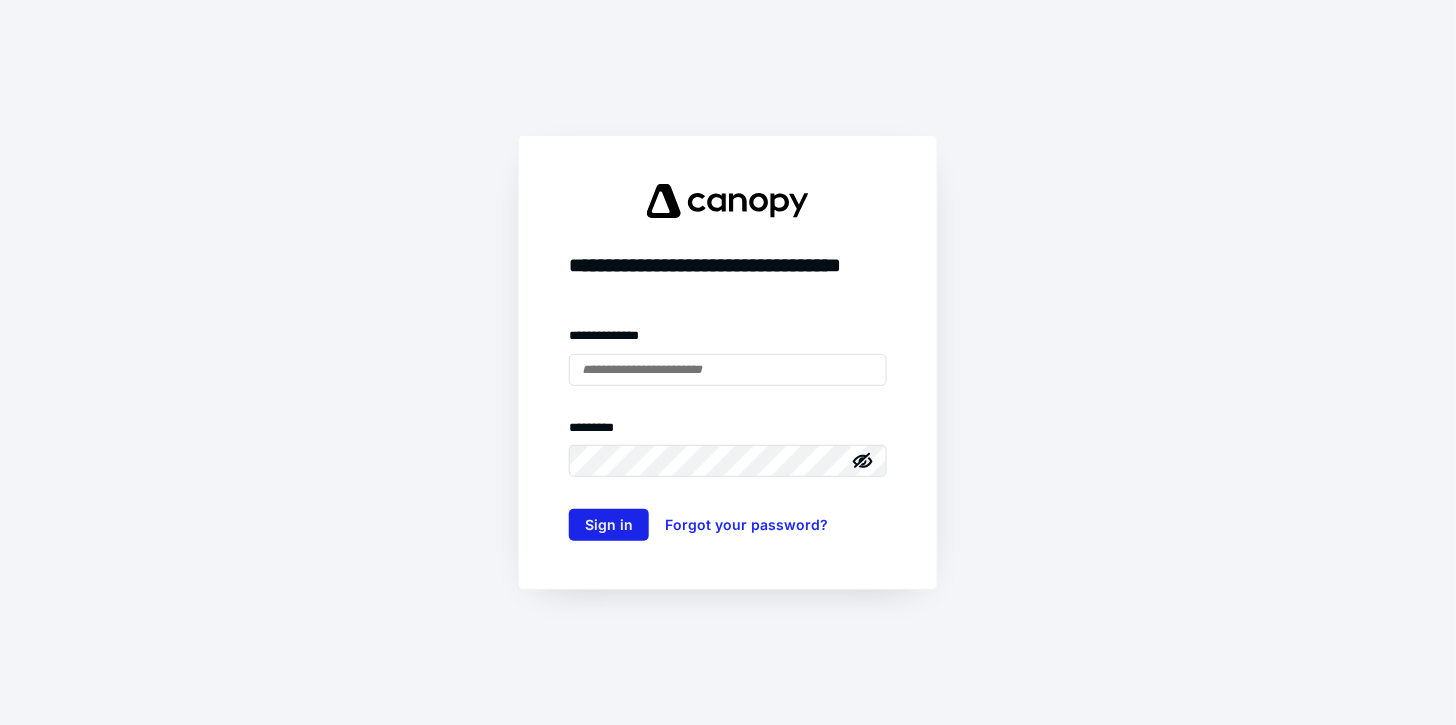 type on "**********" 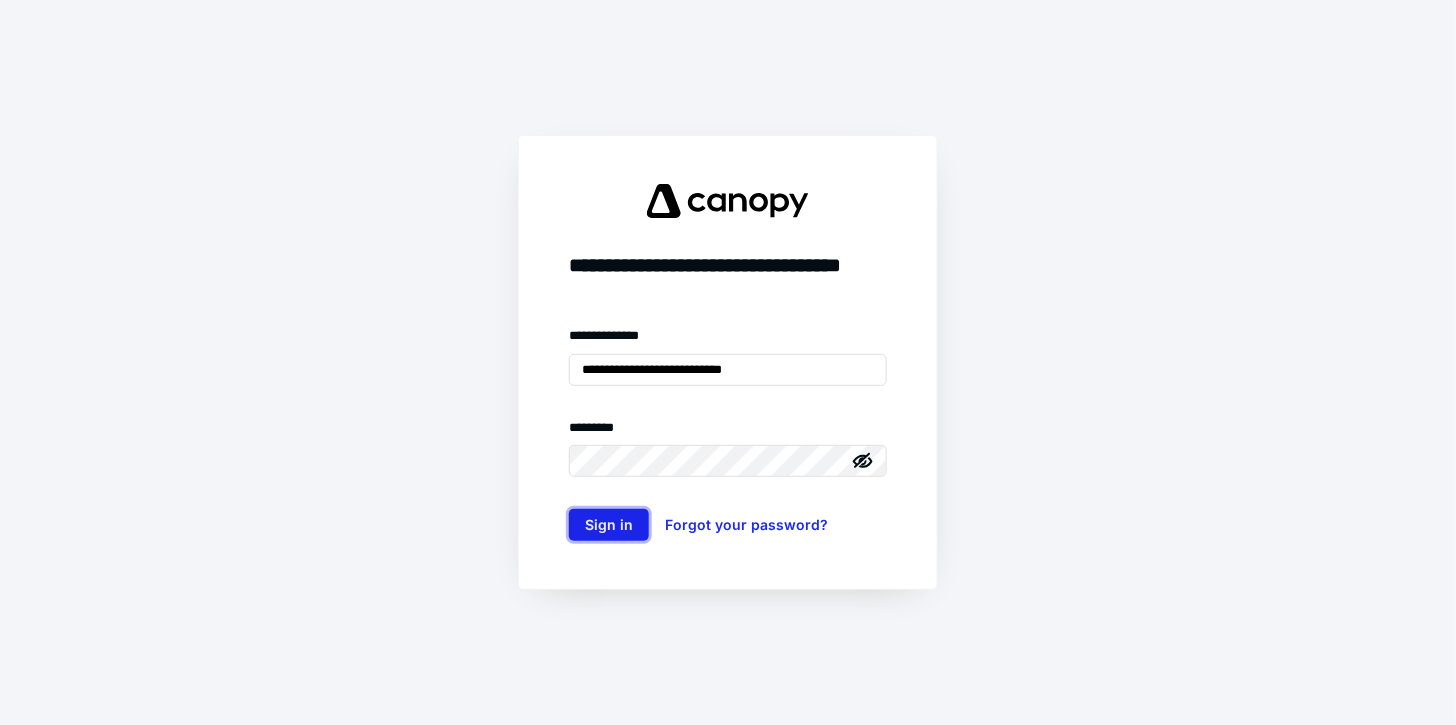 click on "Sign in" at bounding box center (609, 525) 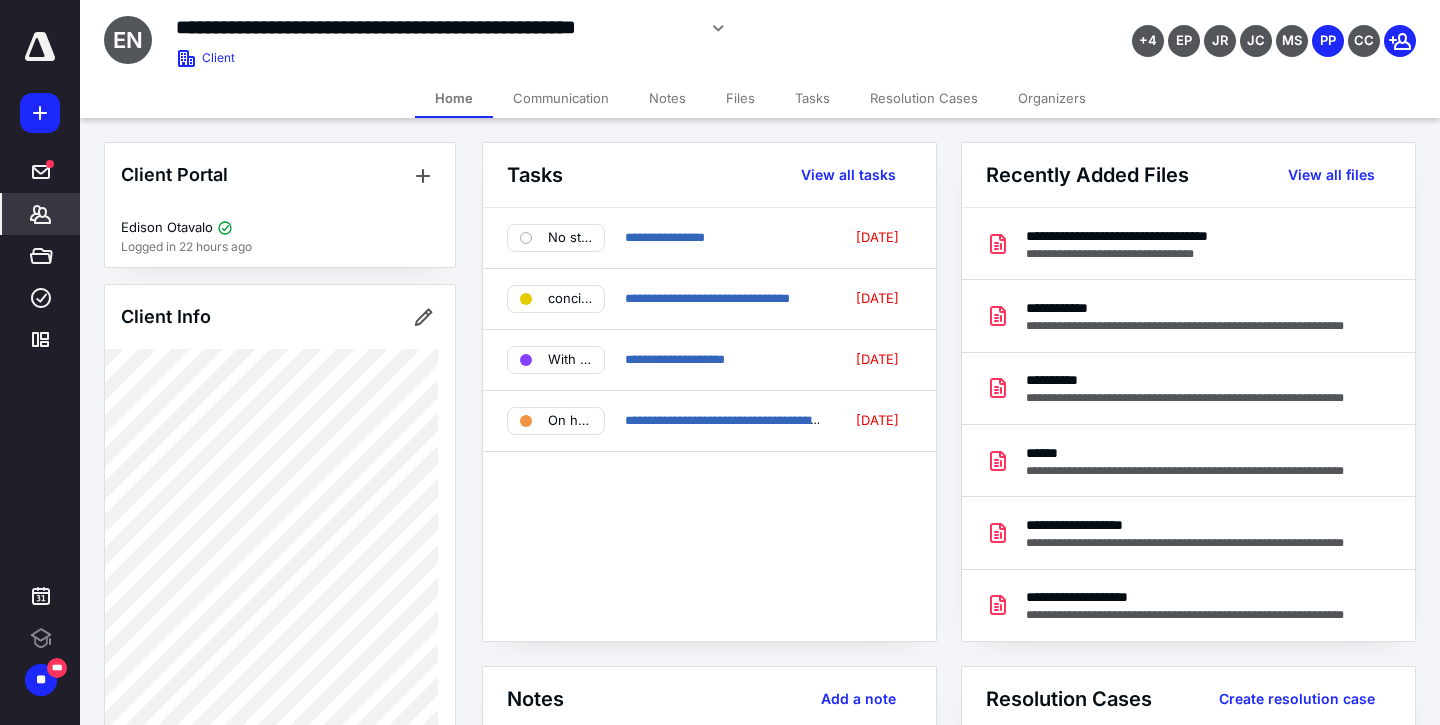 scroll, scrollTop: 0, scrollLeft: 0, axis: both 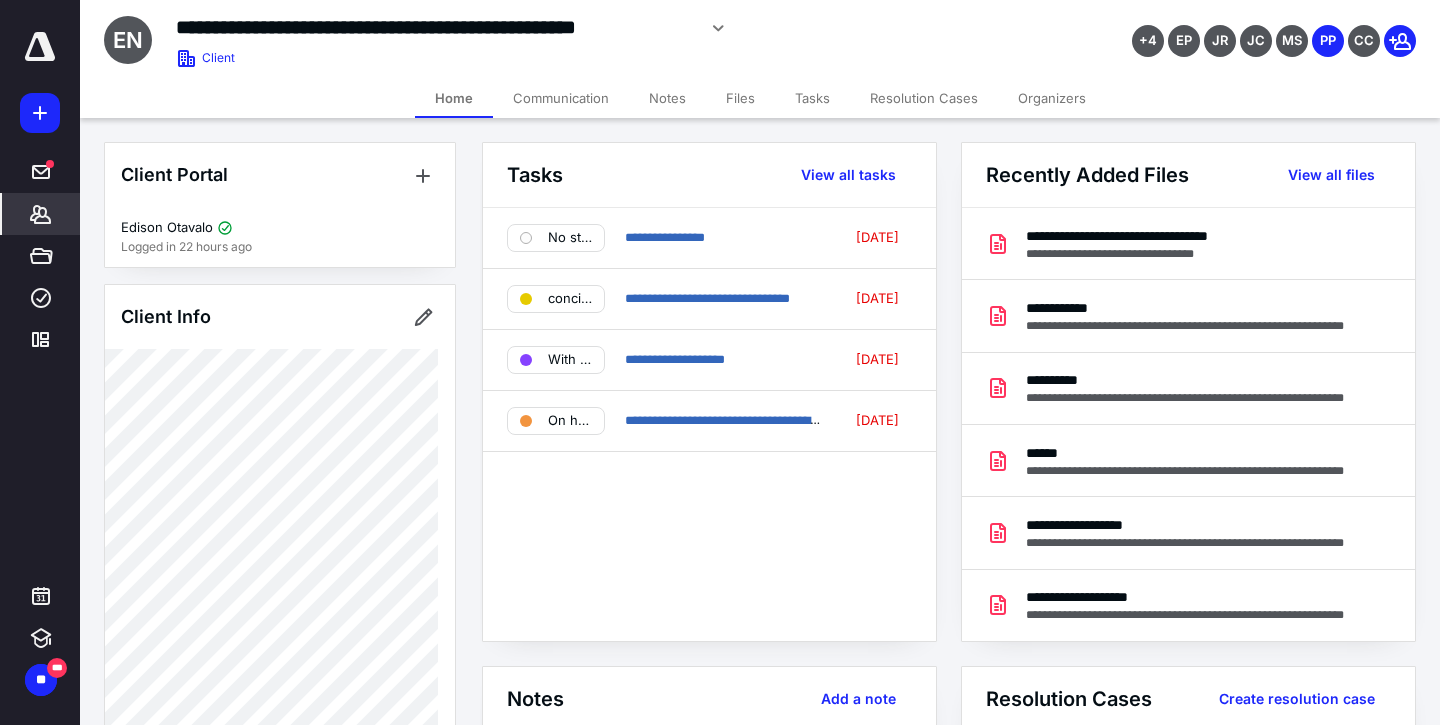 click 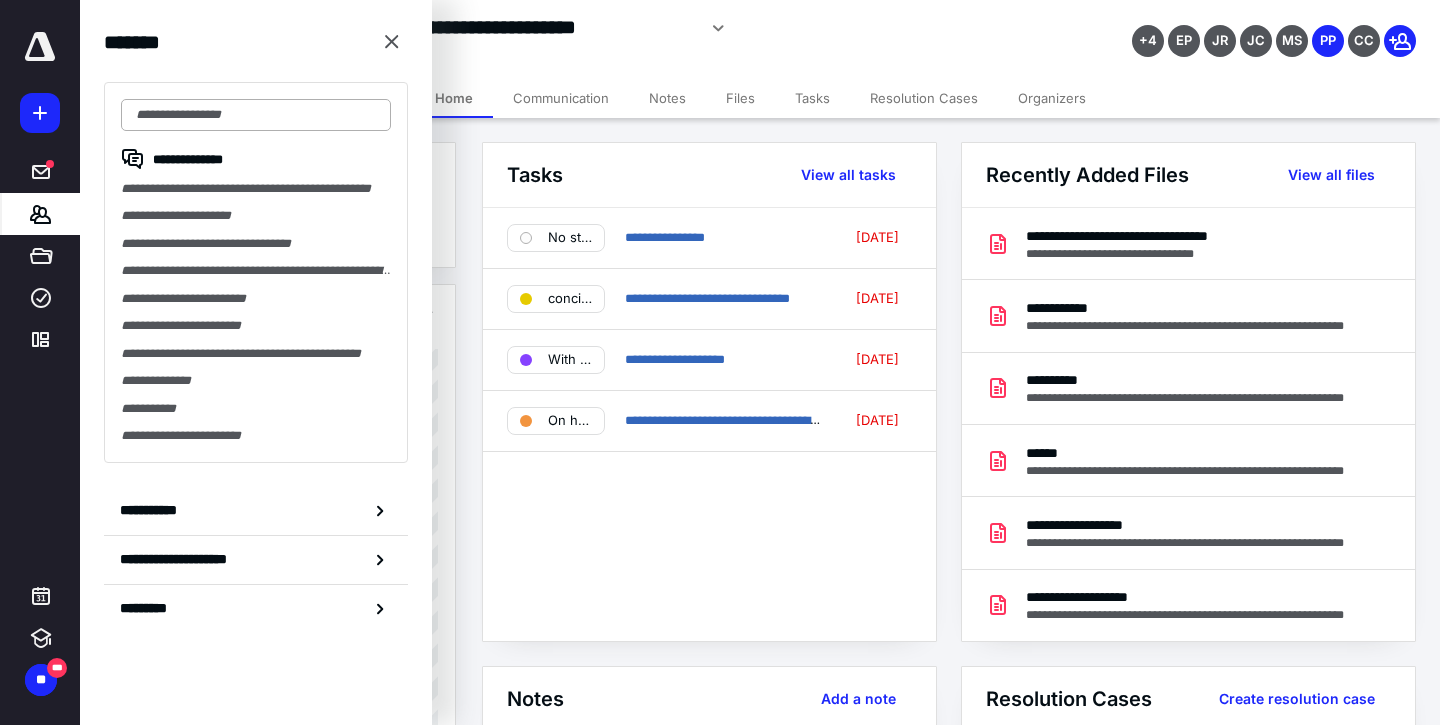 click at bounding box center (256, 115) 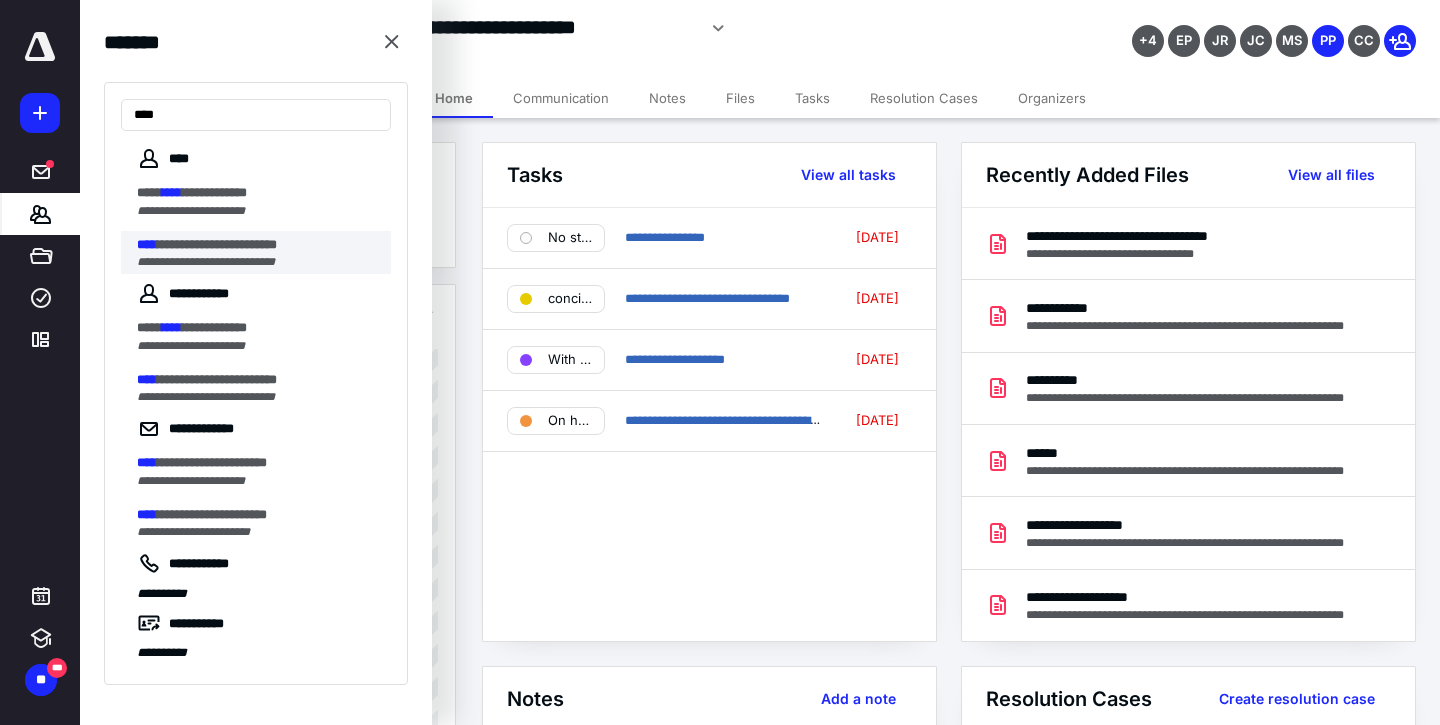type on "****" 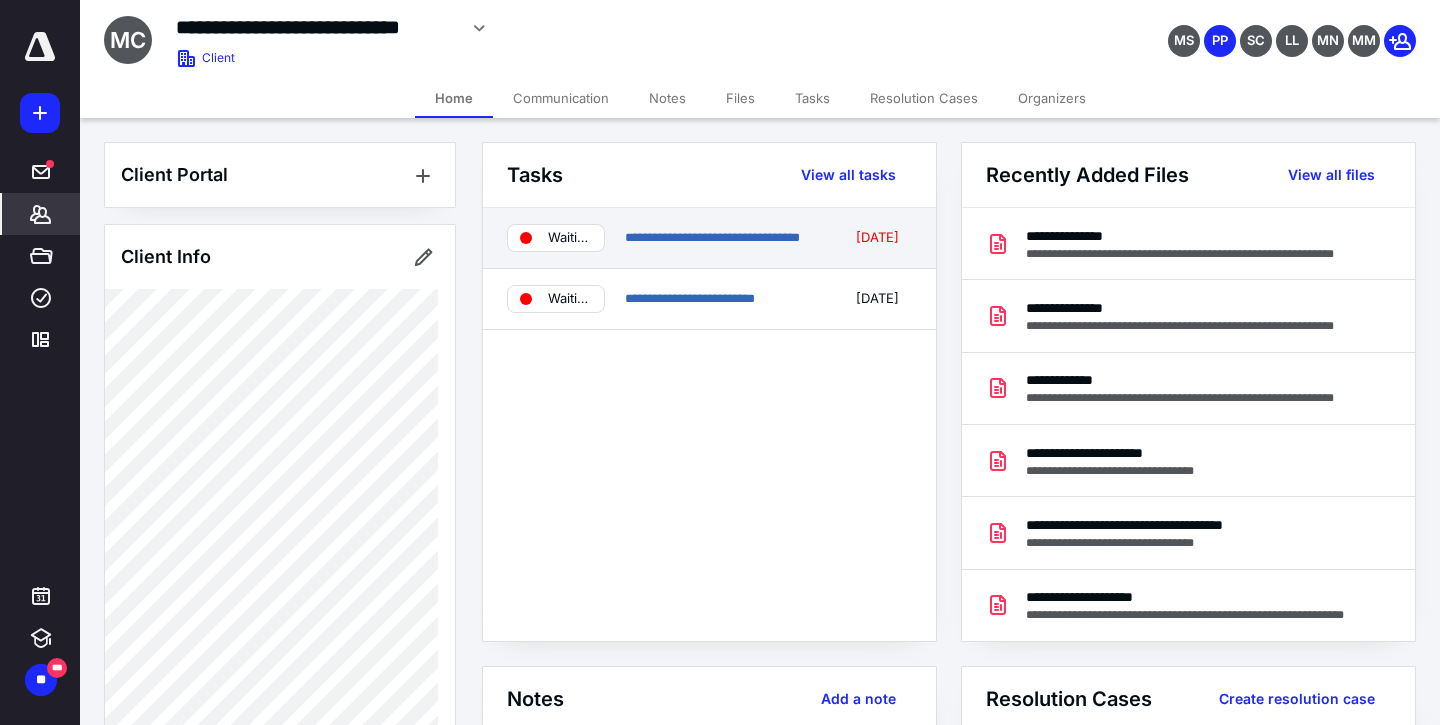 click on "**********" at bounding box center (723, 238) 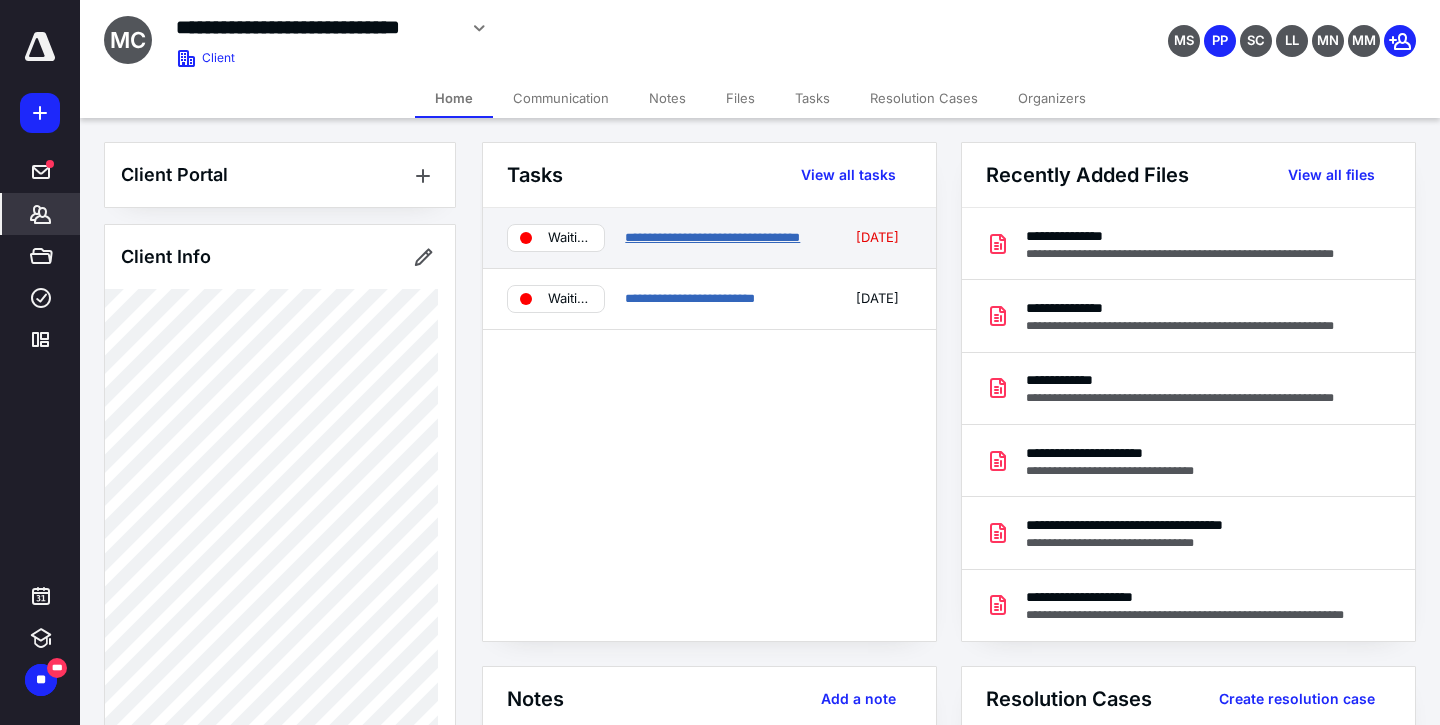 click on "**********" at bounding box center [712, 237] 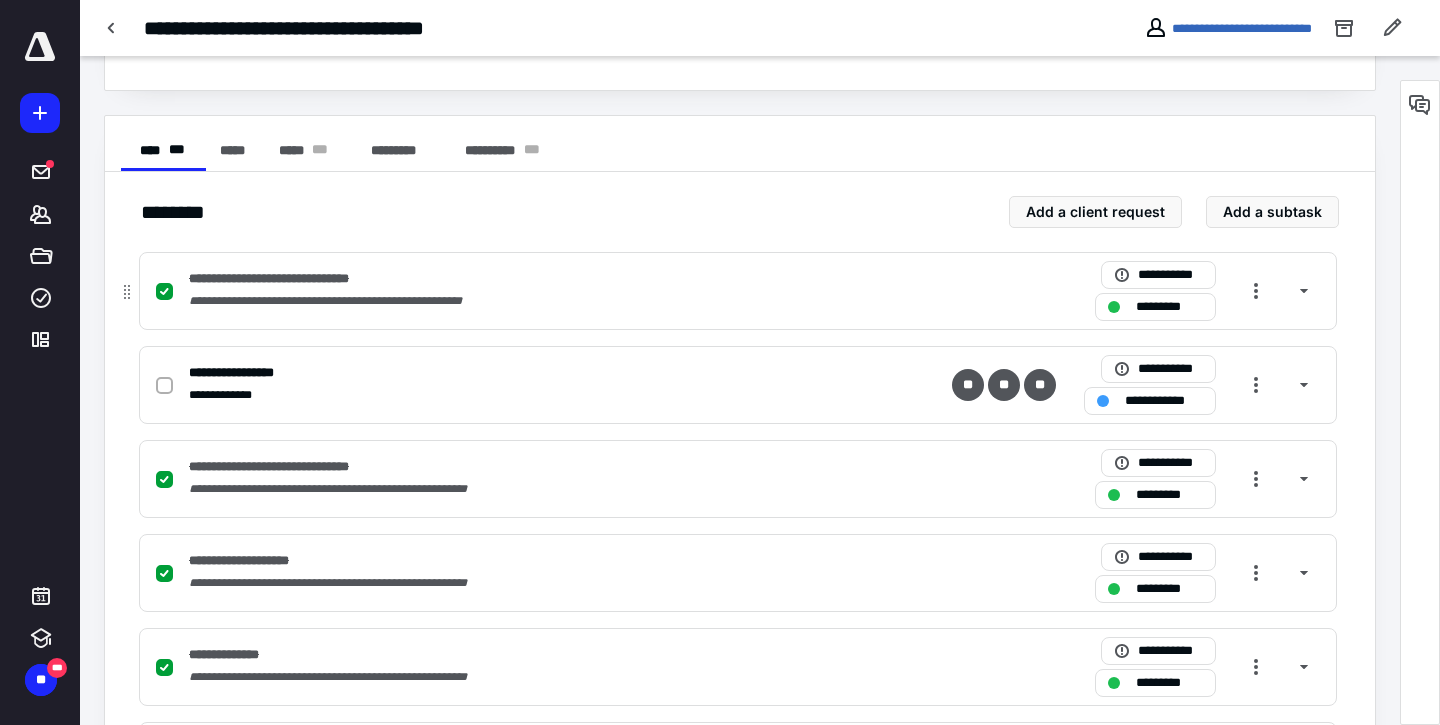 scroll, scrollTop: 333, scrollLeft: 0, axis: vertical 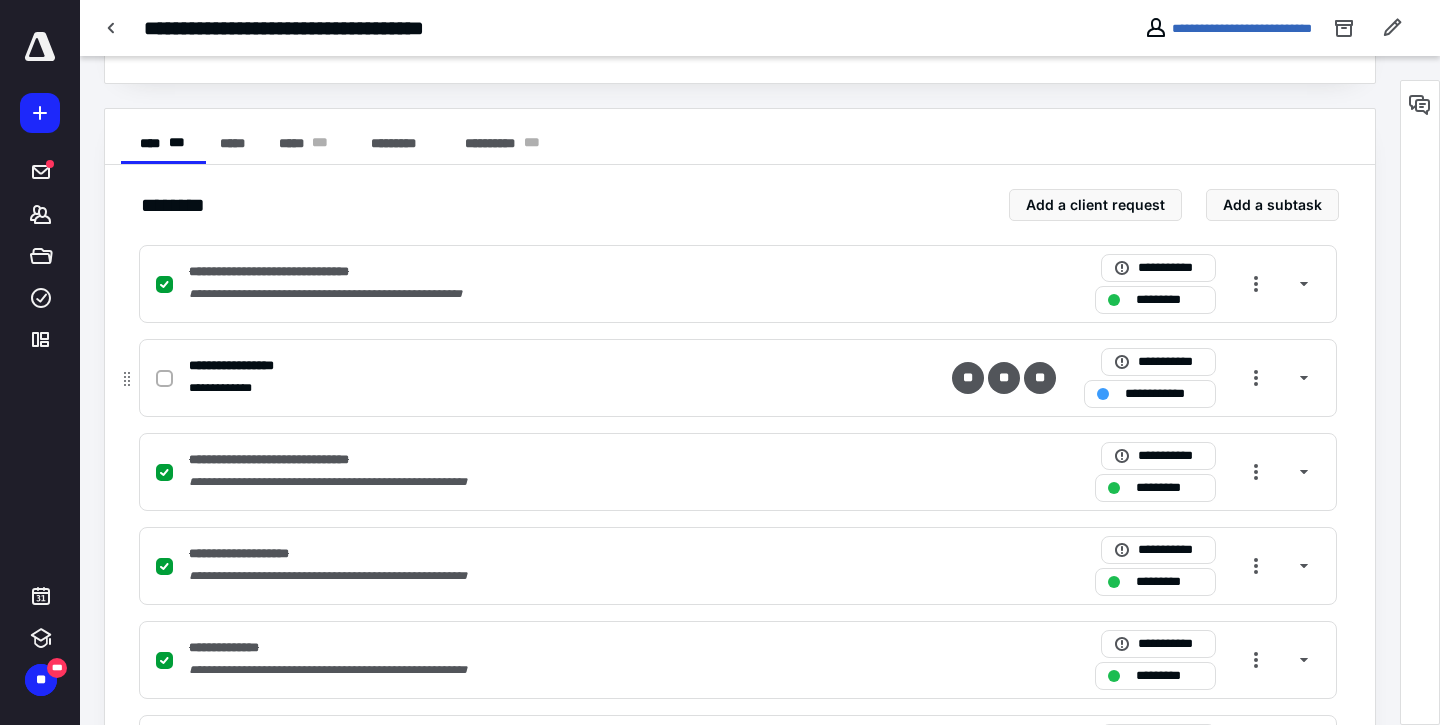 click on "**********" at bounding box center [475, 365] 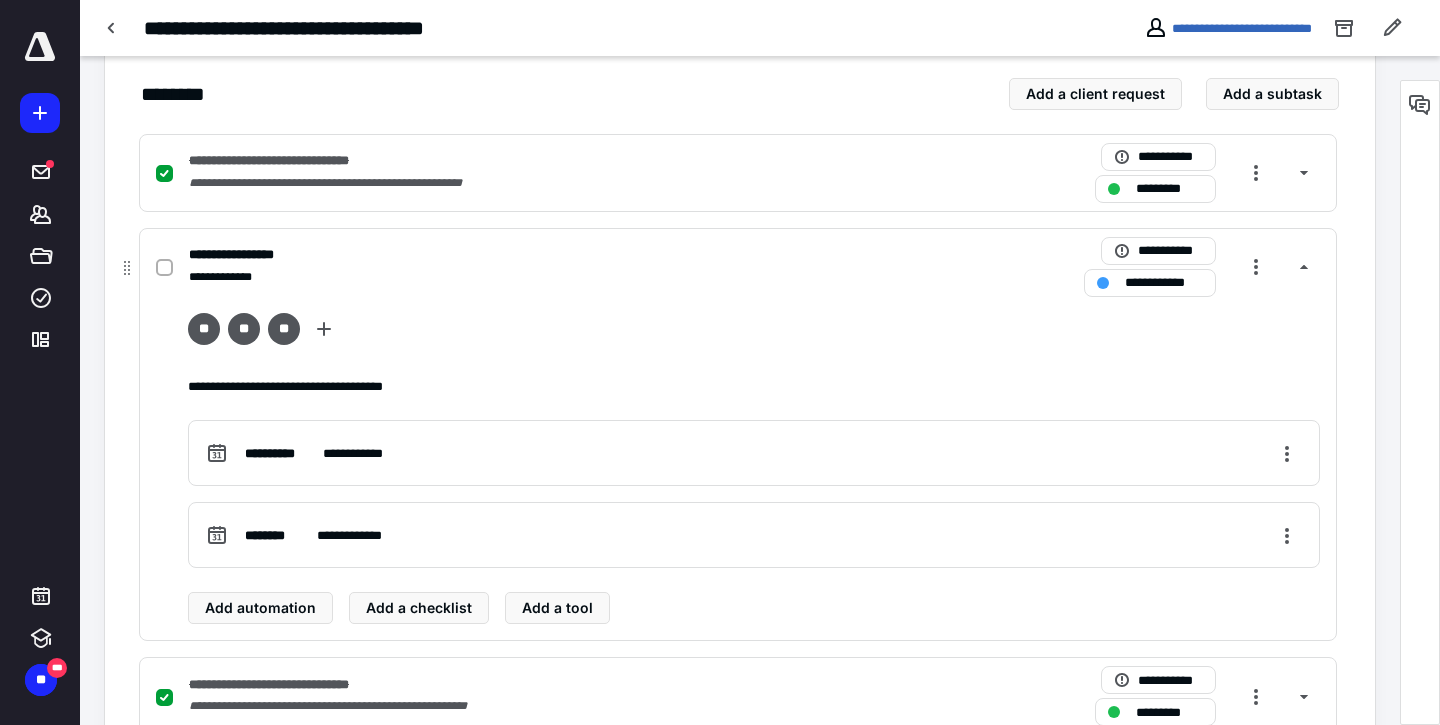 scroll, scrollTop: 555, scrollLeft: 0, axis: vertical 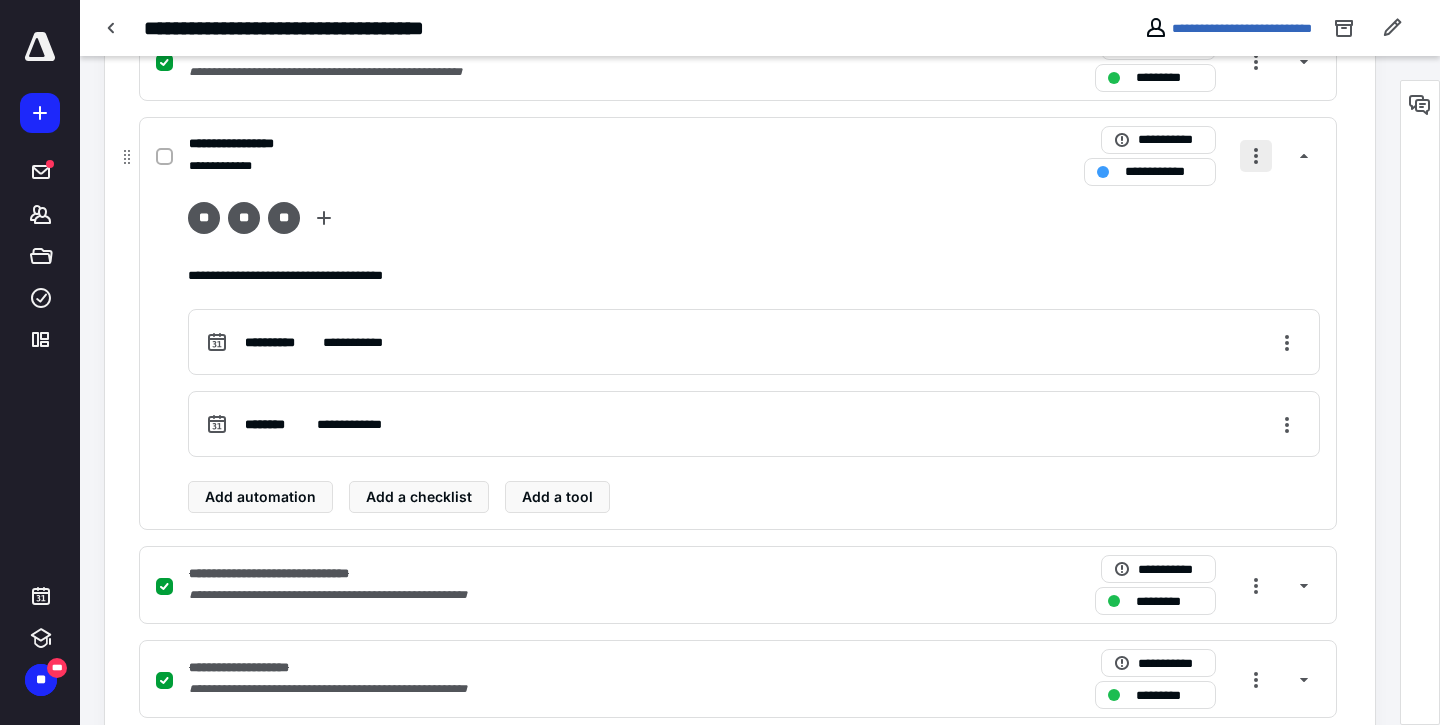 click at bounding box center (1256, 156) 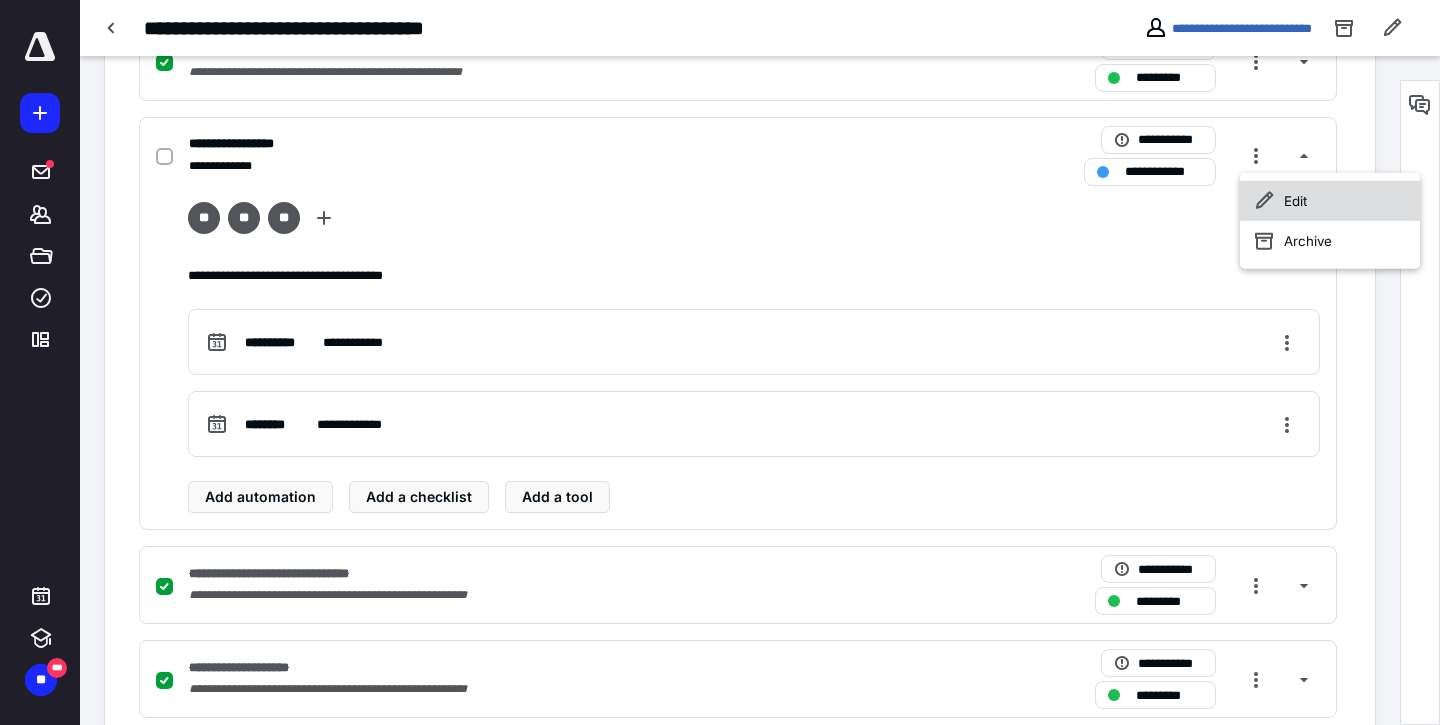 click on "Edit" at bounding box center [1330, 201] 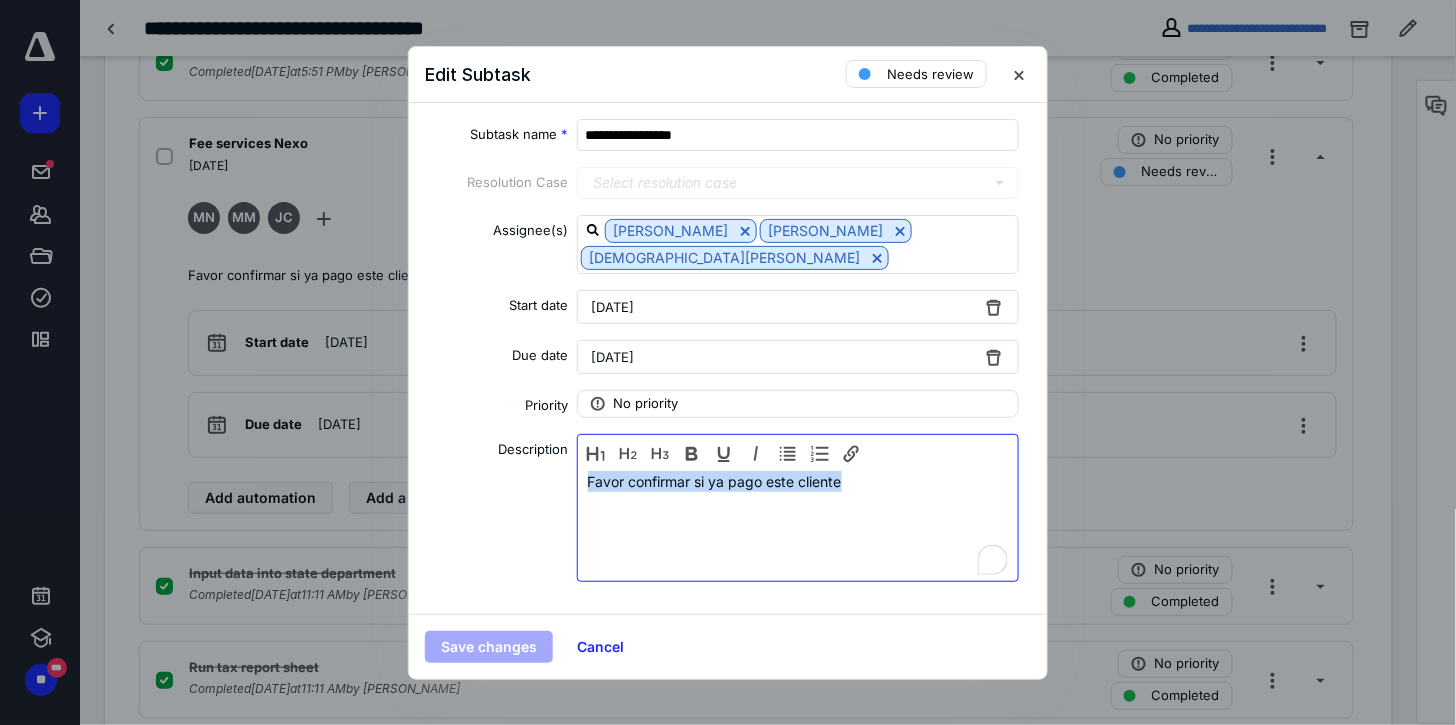 drag, startPoint x: 892, startPoint y: 481, endPoint x: 40, endPoint y: 504, distance: 852.31036 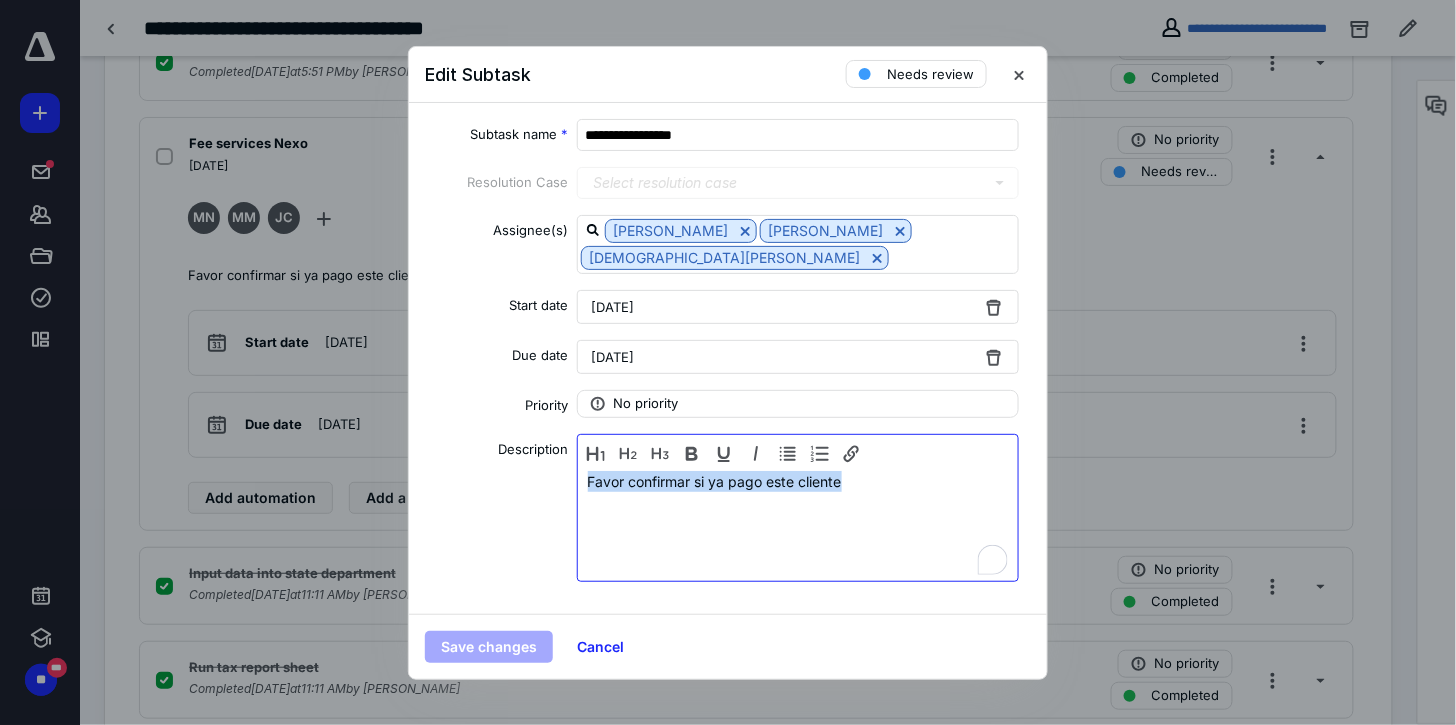 type 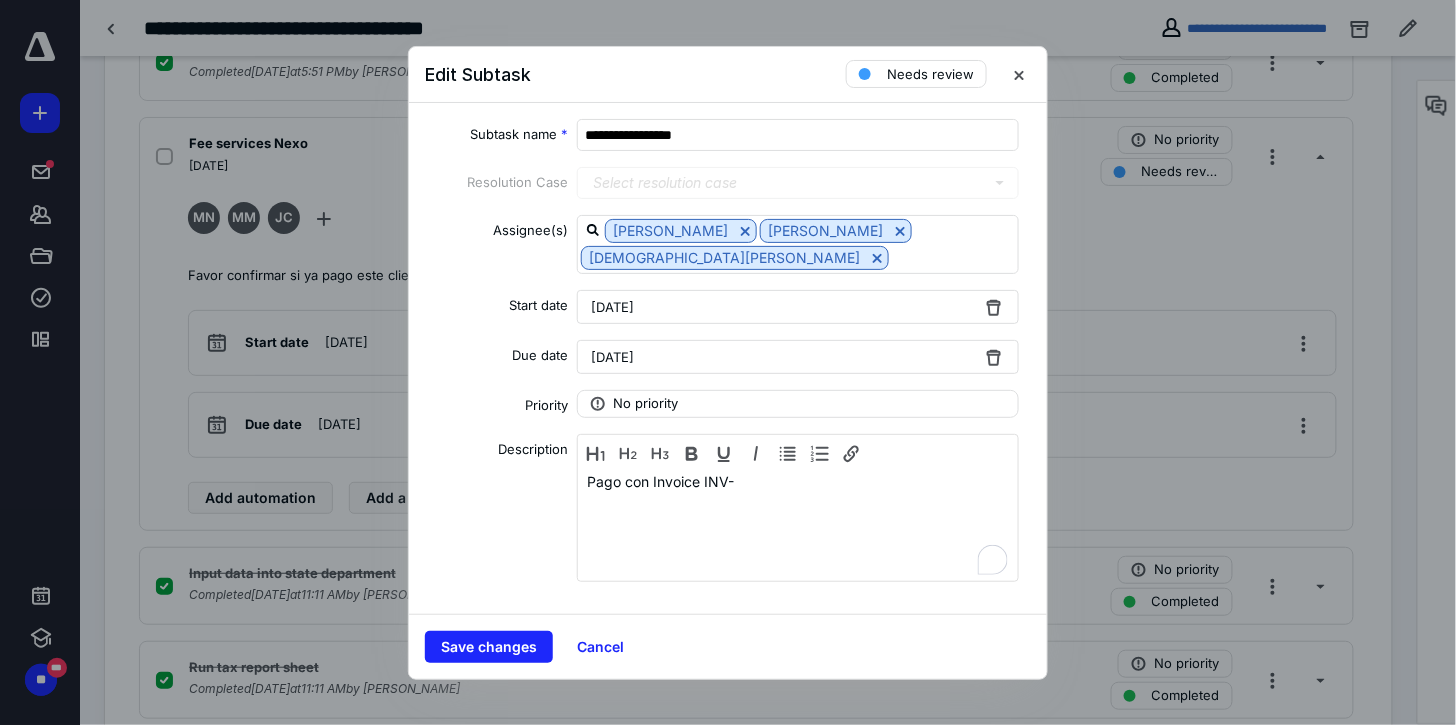 drag, startPoint x: 805, startPoint y: 654, endPoint x: 821, endPoint y: 622, distance: 35.77709 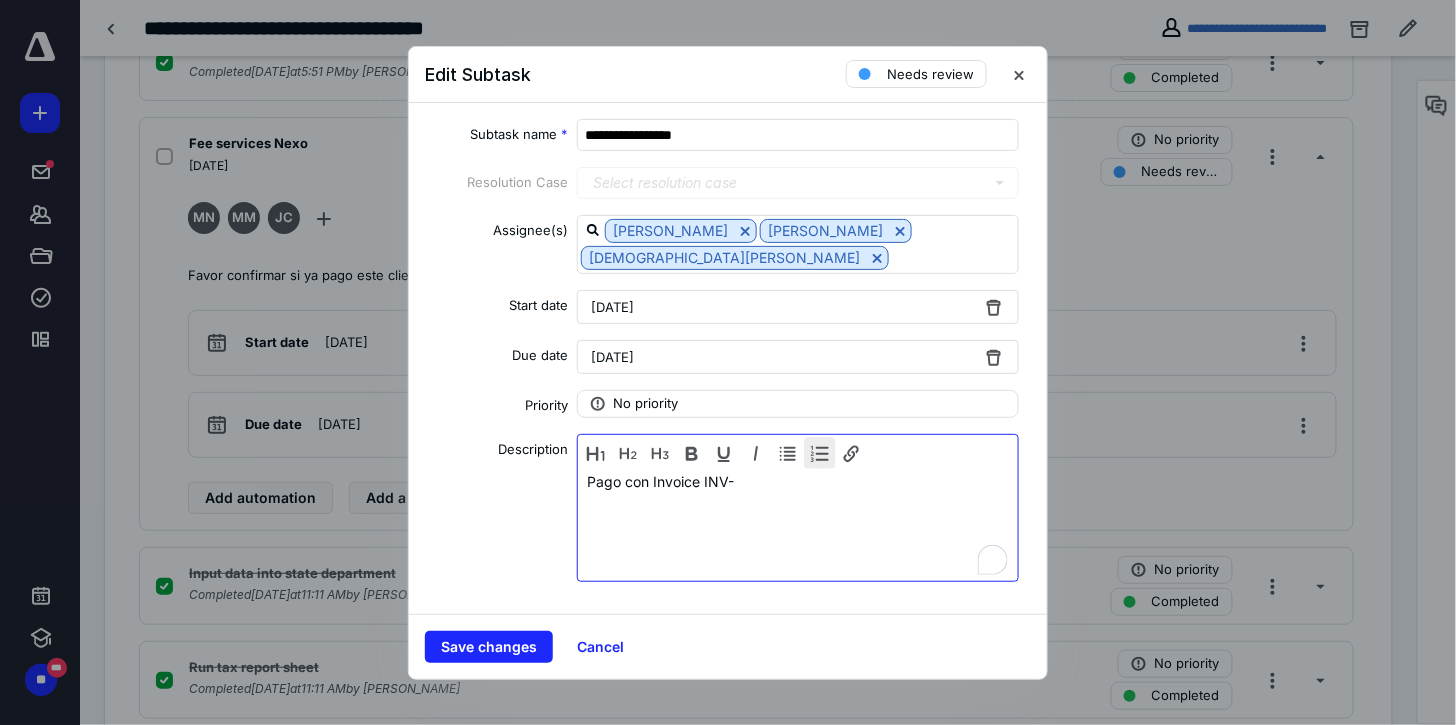 click at bounding box center (820, 453) 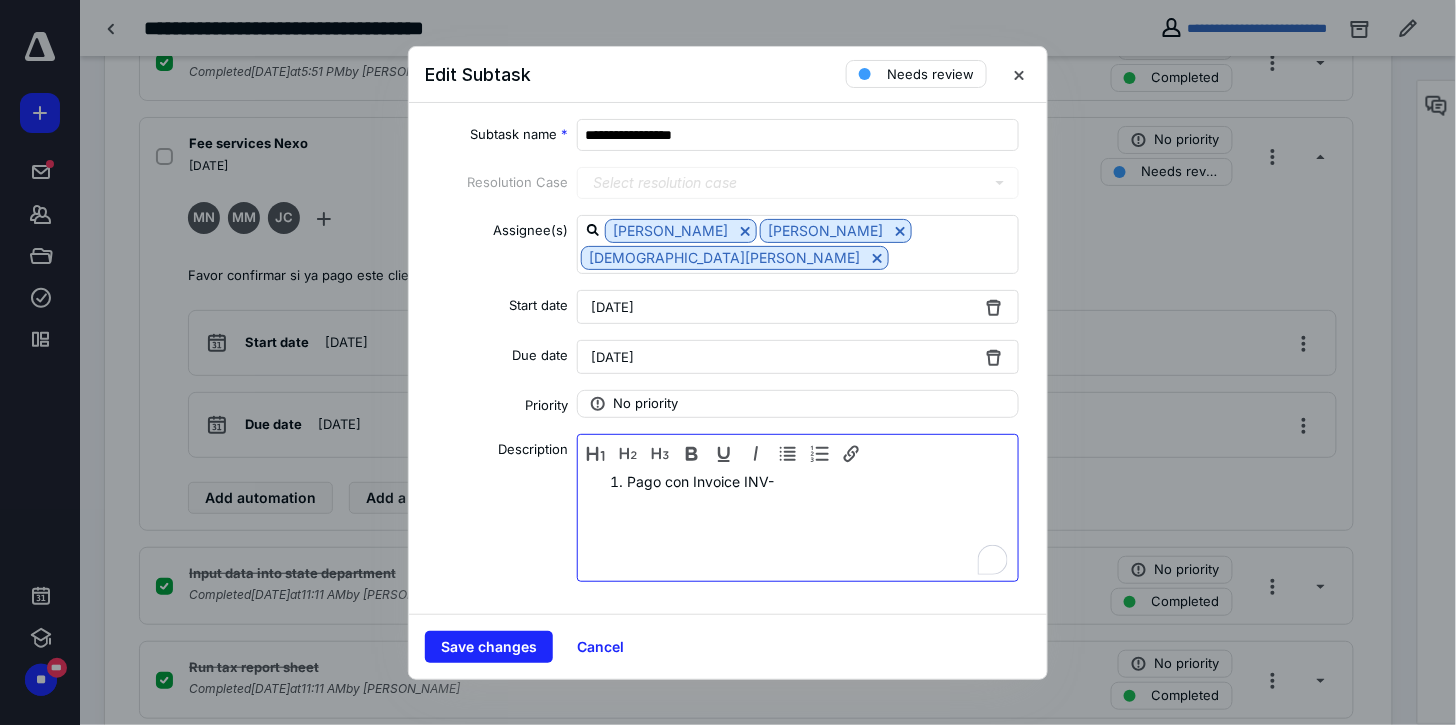 click on "Pago con Invoice INV-" at bounding box center [818, 481] 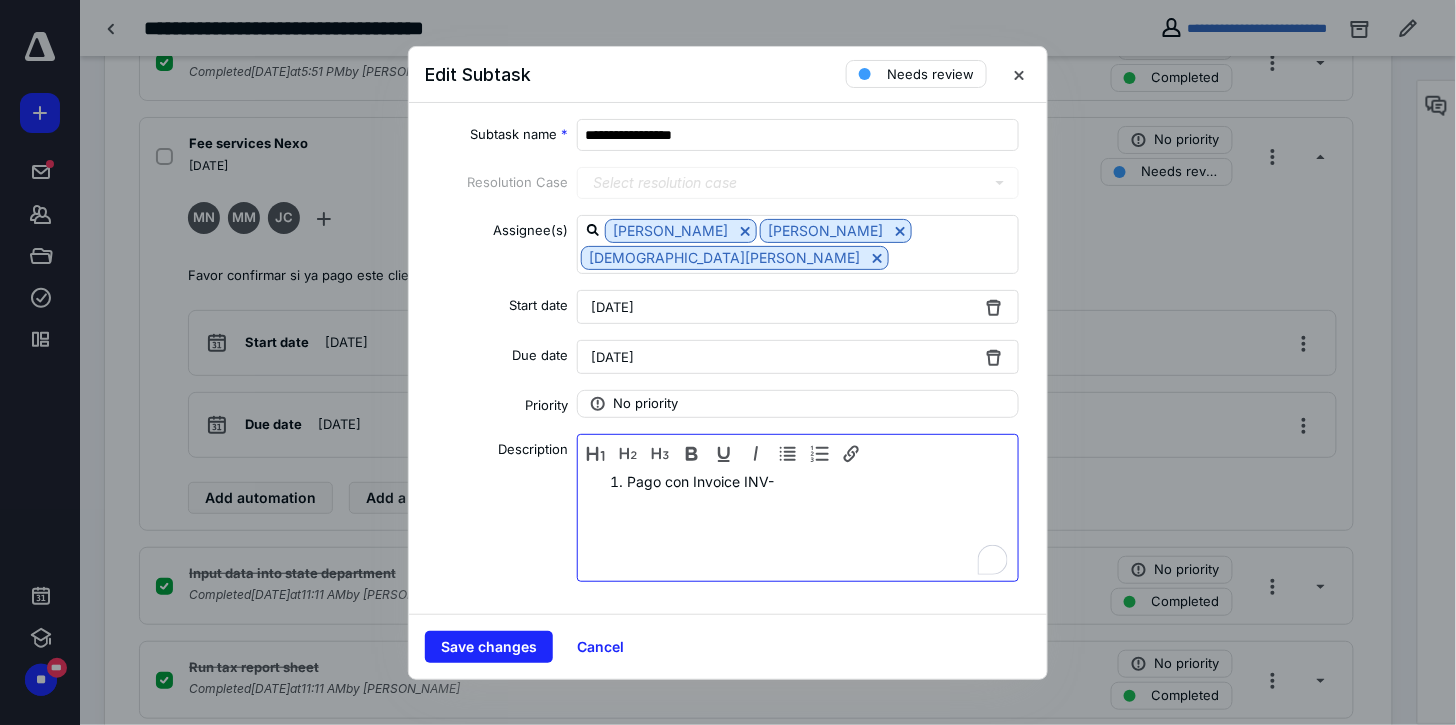 drag, startPoint x: 786, startPoint y: 468, endPoint x: 715, endPoint y: 492, distance: 74.94665 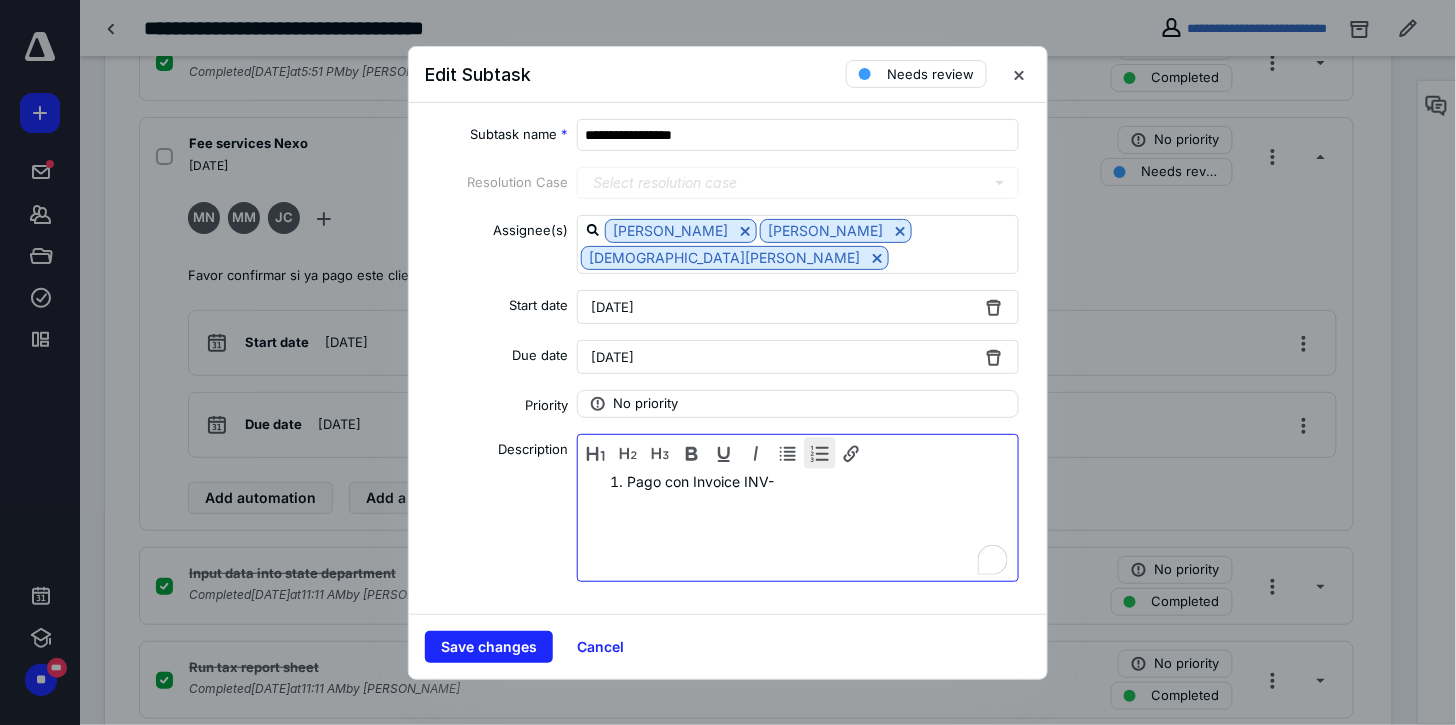 click at bounding box center (820, 453) 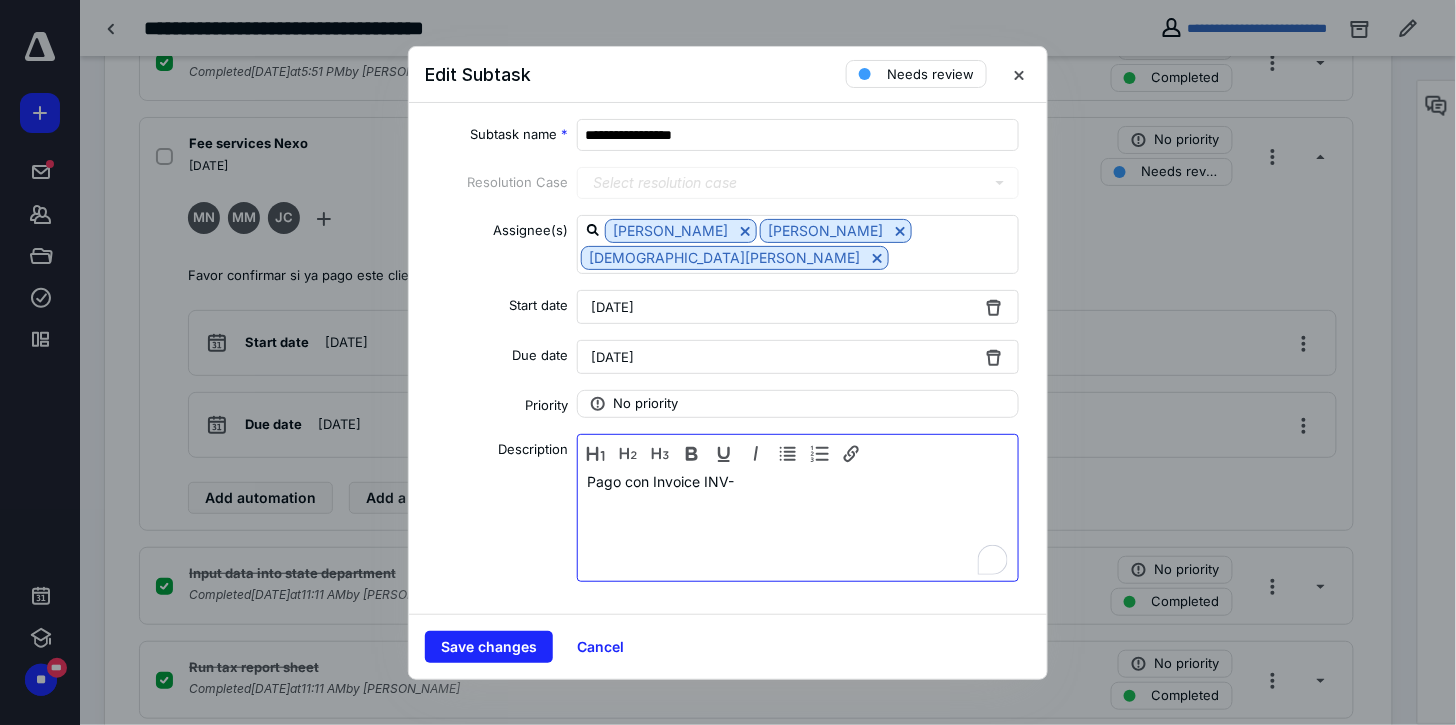 click on "Pago con Invoice INV-" at bounding box center (798, 523) 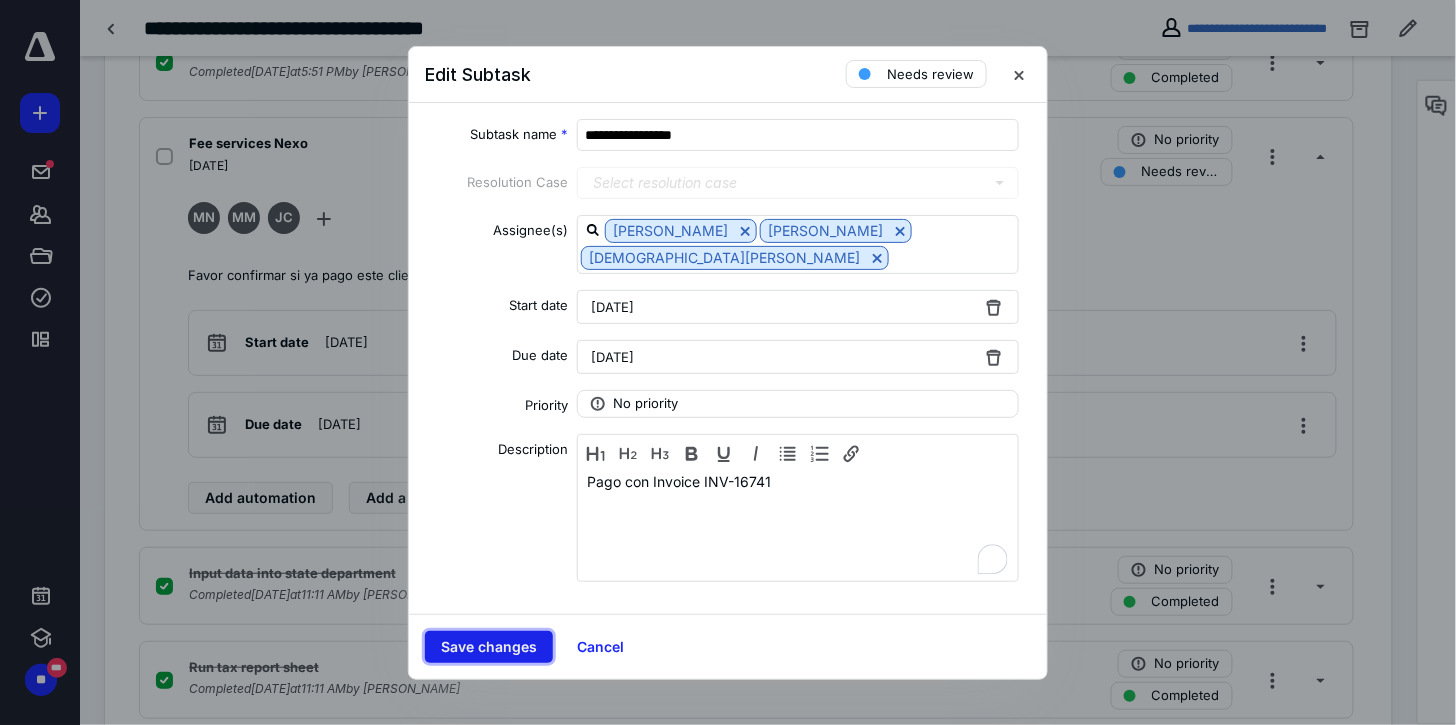 click on "Save changes" at bounding box center [489, 647] 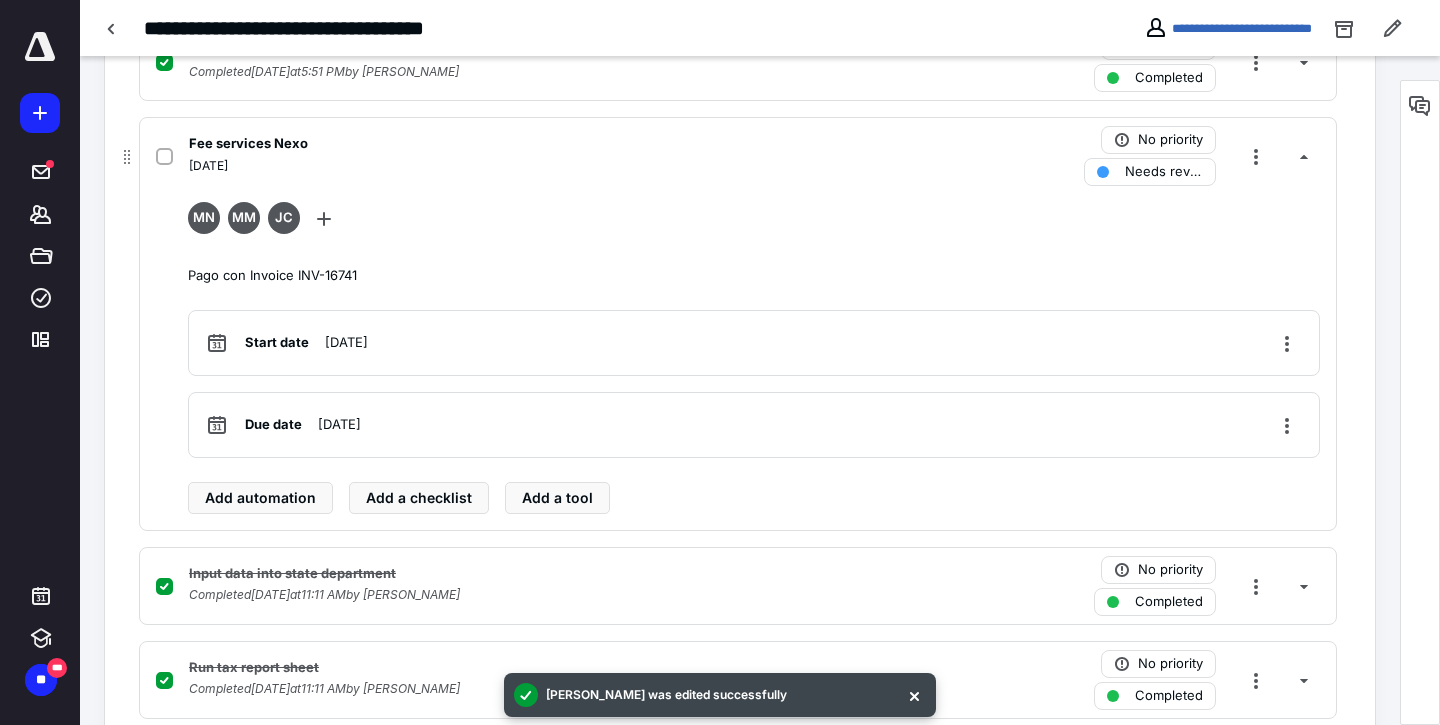 click at bounding box center [164, 157] 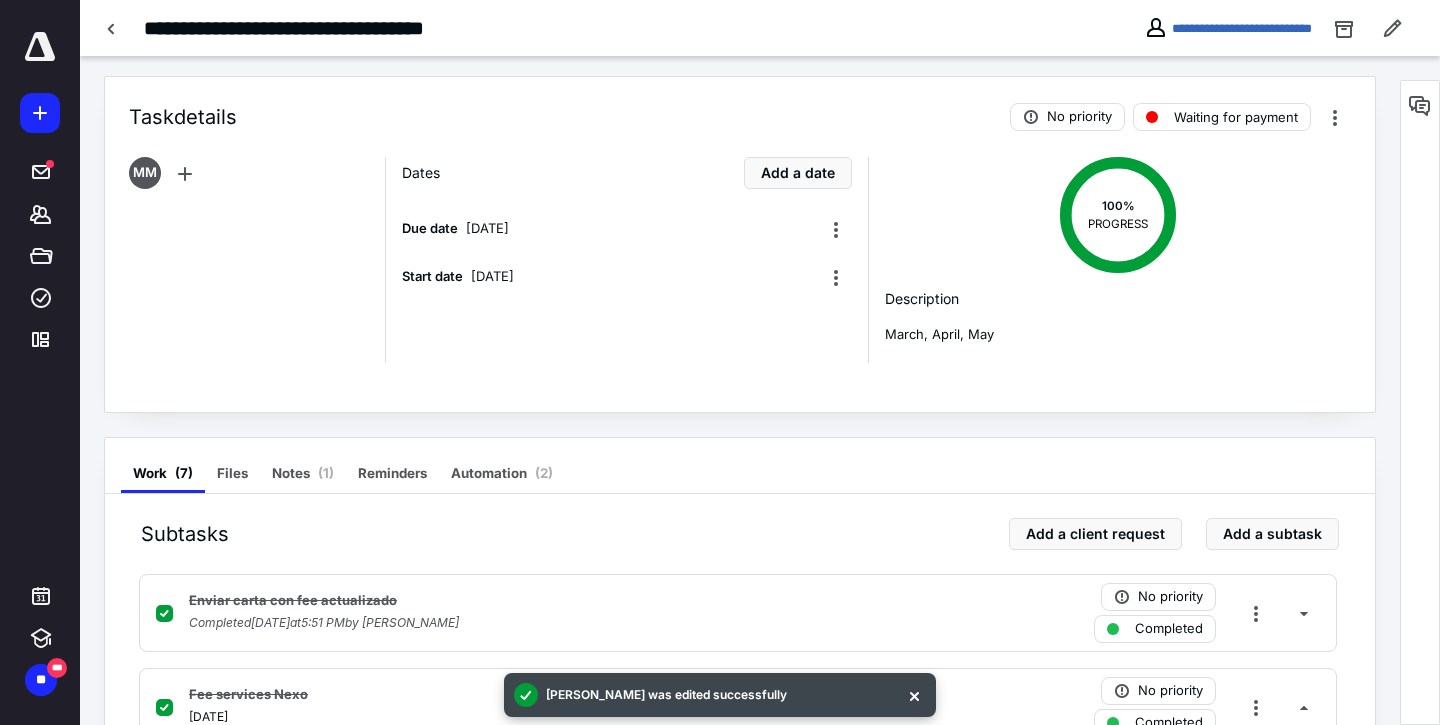 scroll, scrollTop: 0, scrollLeft: 0, axis: both 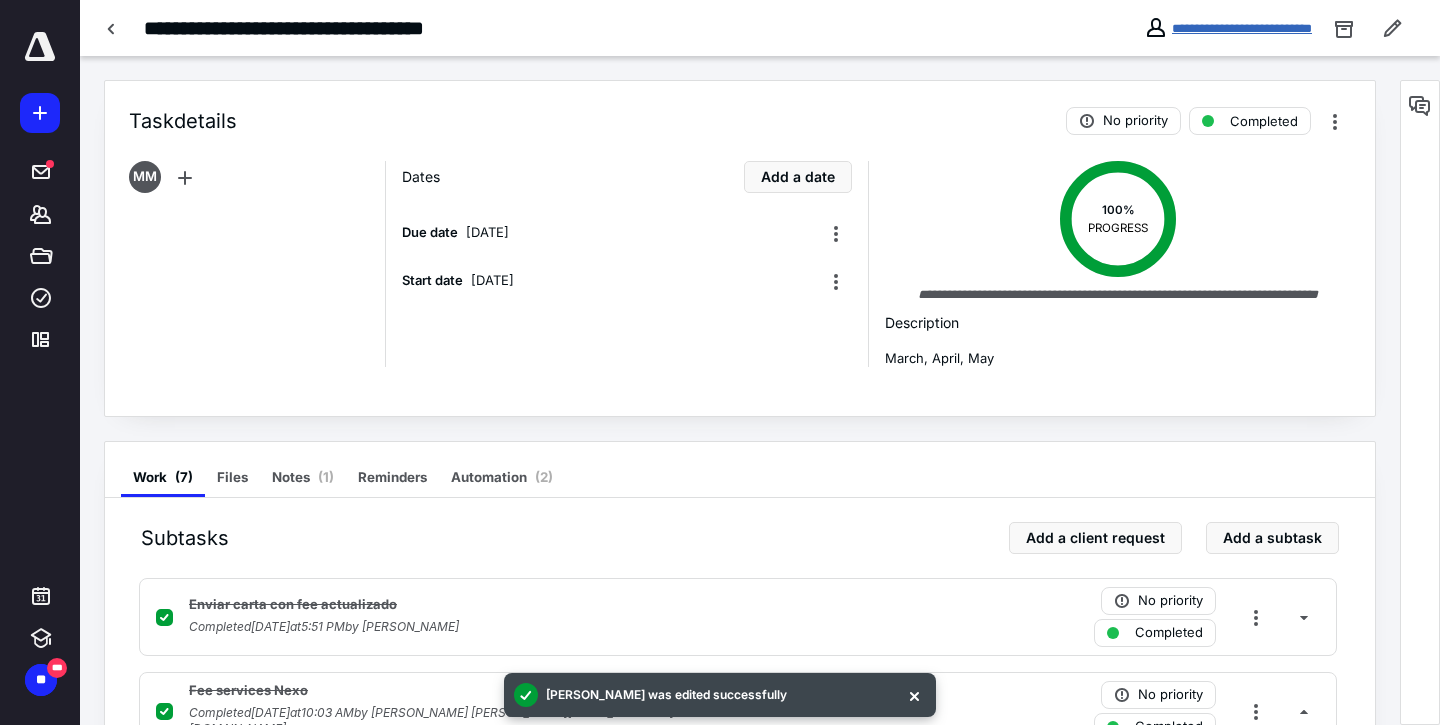 click on "**********" at bounding box center [1242, 28] 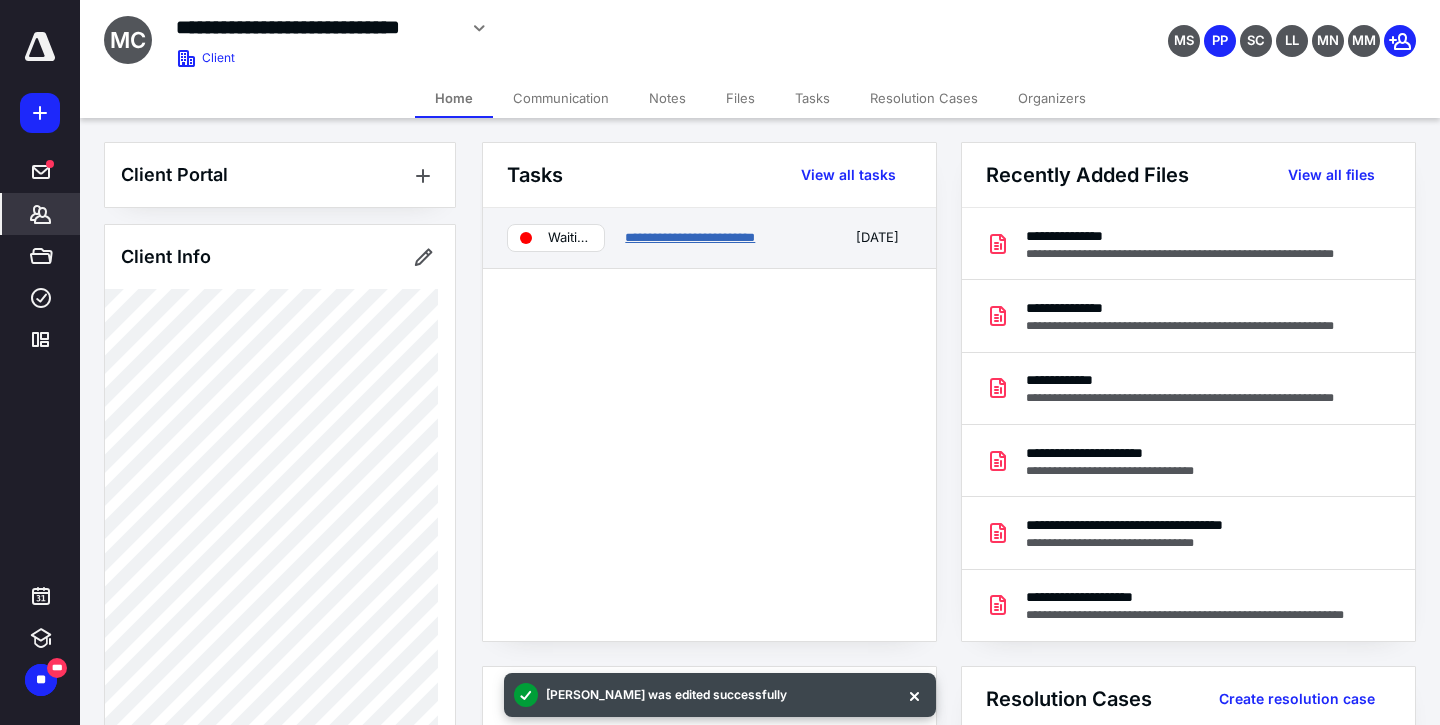 click on "**********" at bounding box center (690, 237) 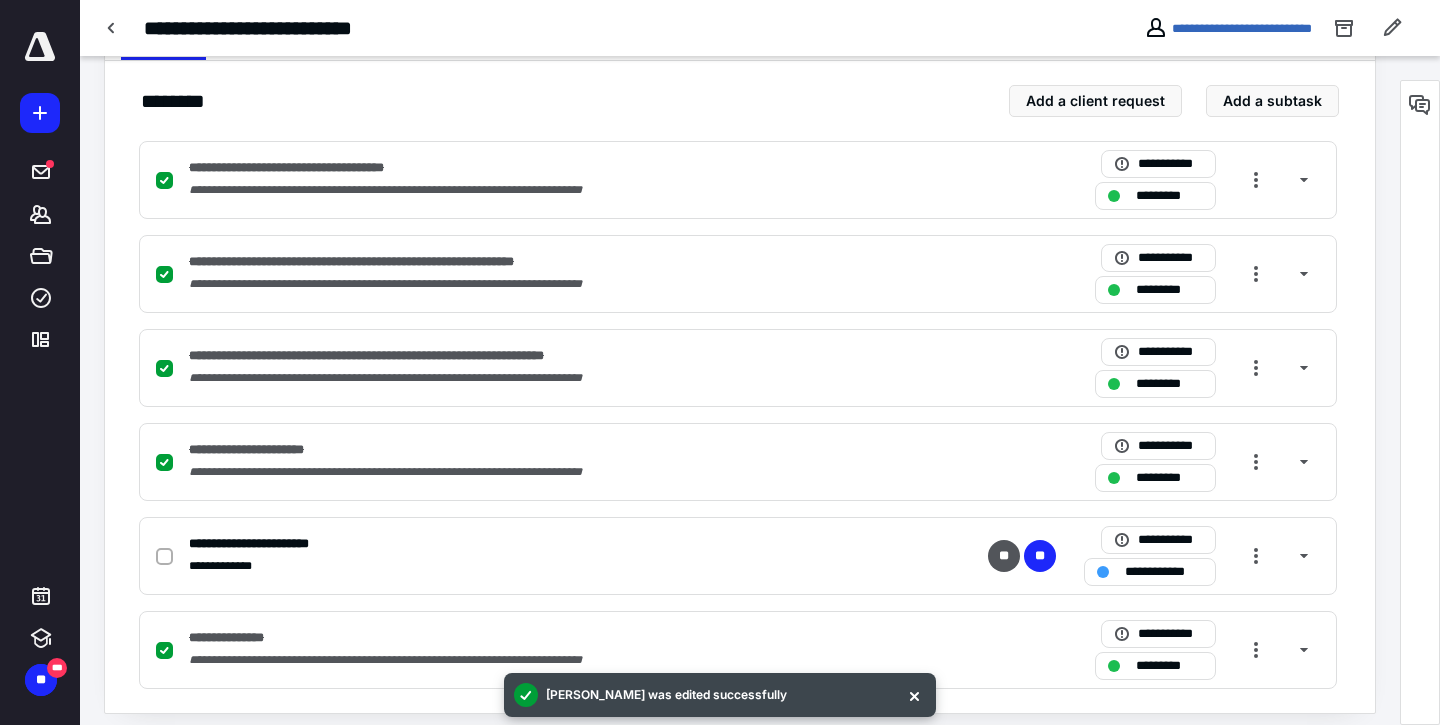 scroll, scrollTop: 450, scrollLeft: 0, axis: vertical 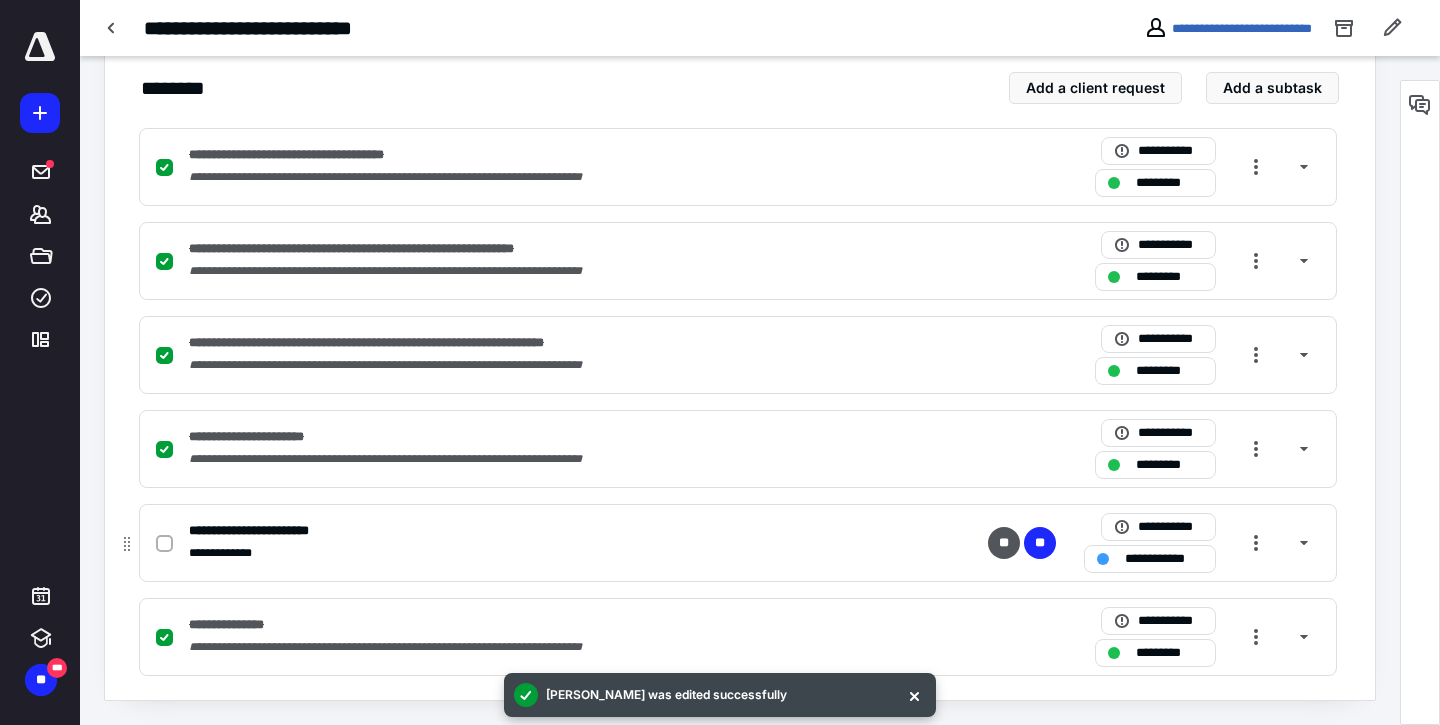 click at bounding box center [164, 544] 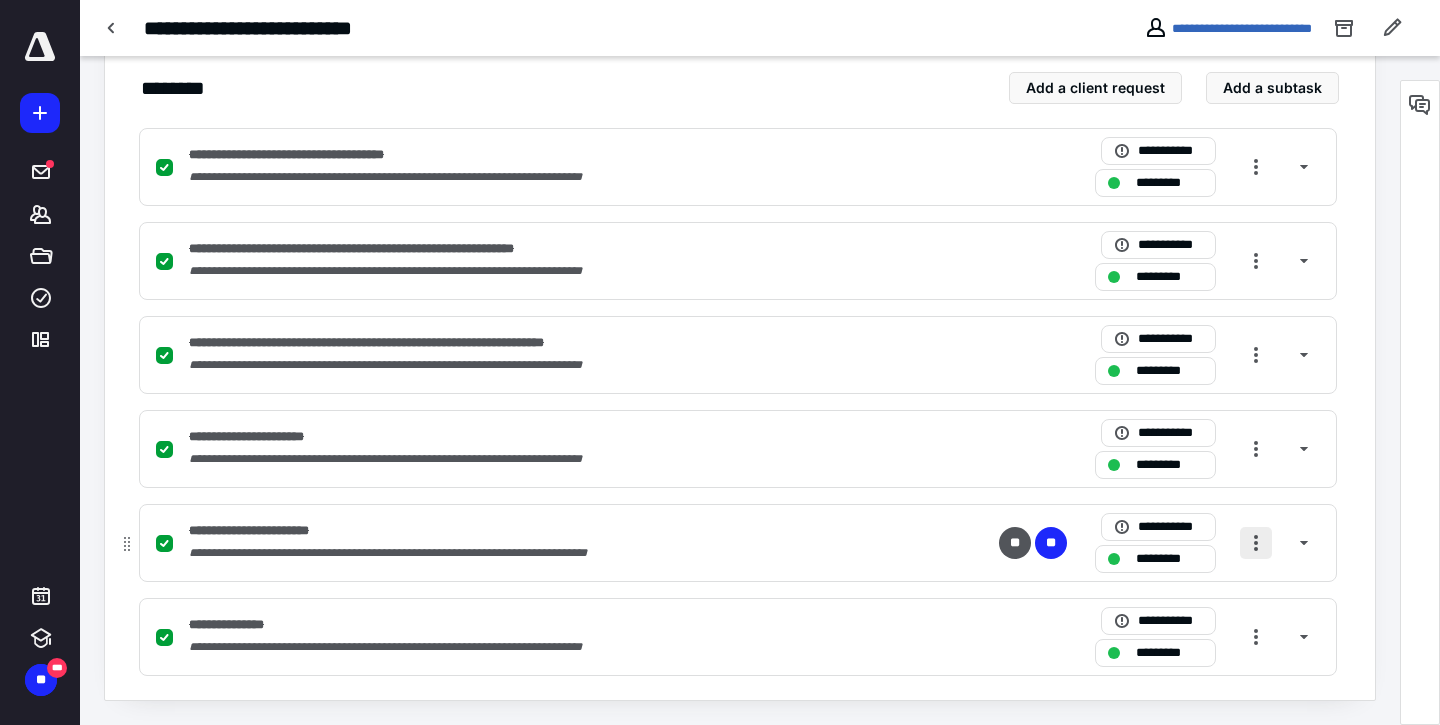 click at bounding box center (1256, 543) 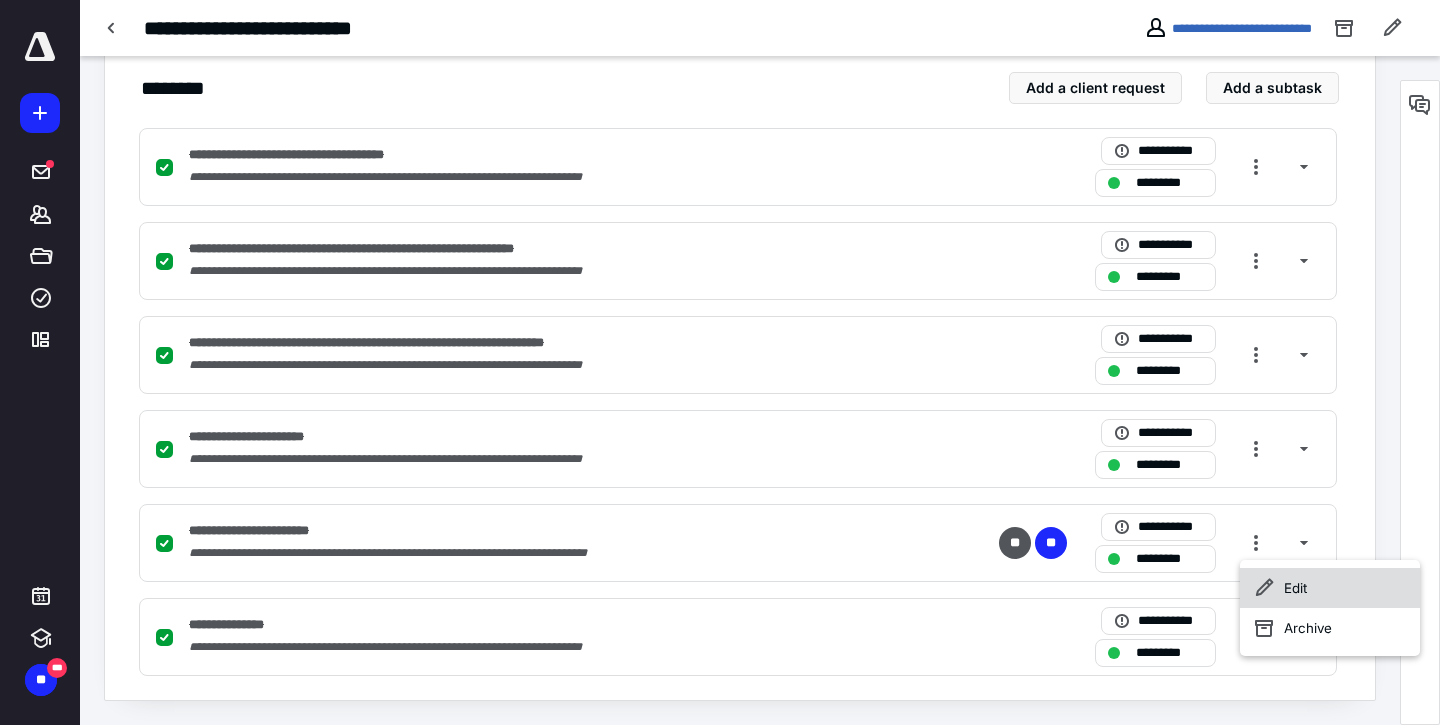 click on "Edit" at bounding box center (1330, 588) 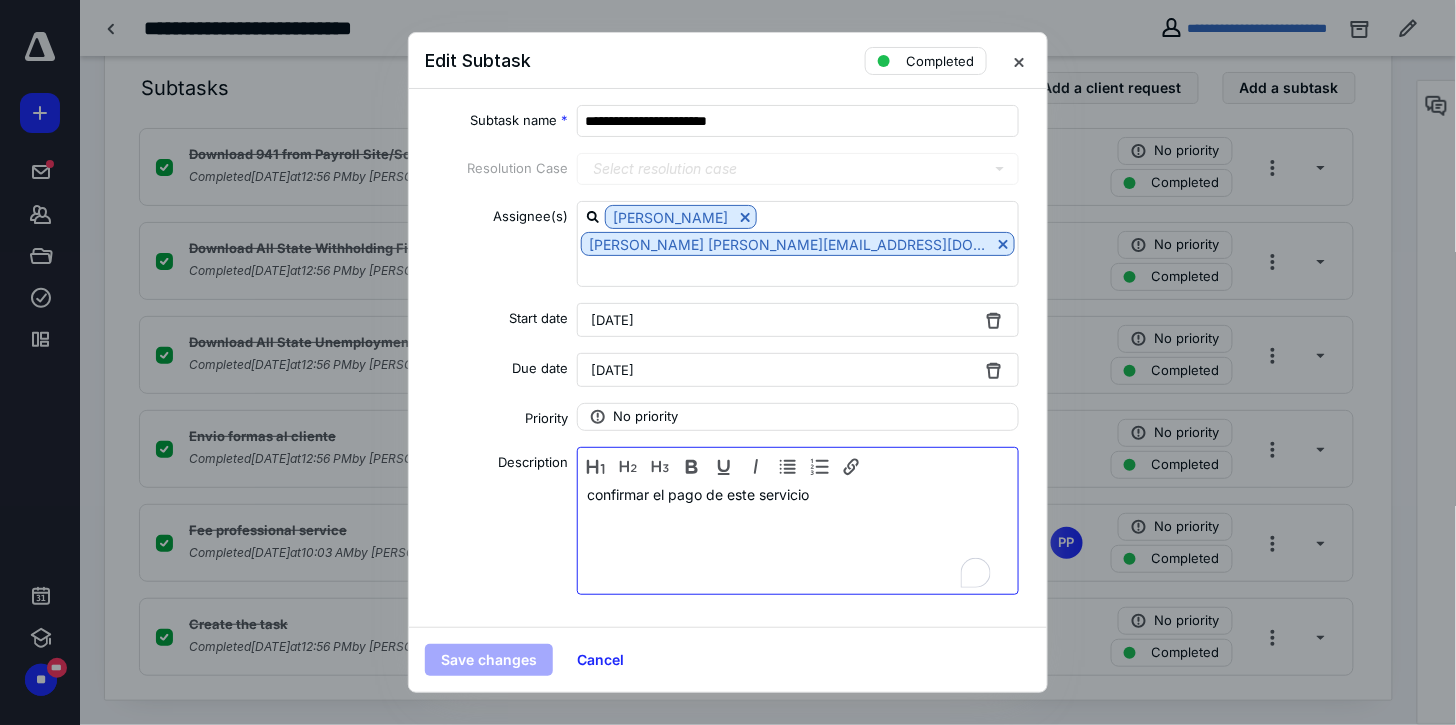 drag, startPoint x: 860, startPoint y: 502, endPoint x: 511, endPoint y: 503, distance: 349.00143 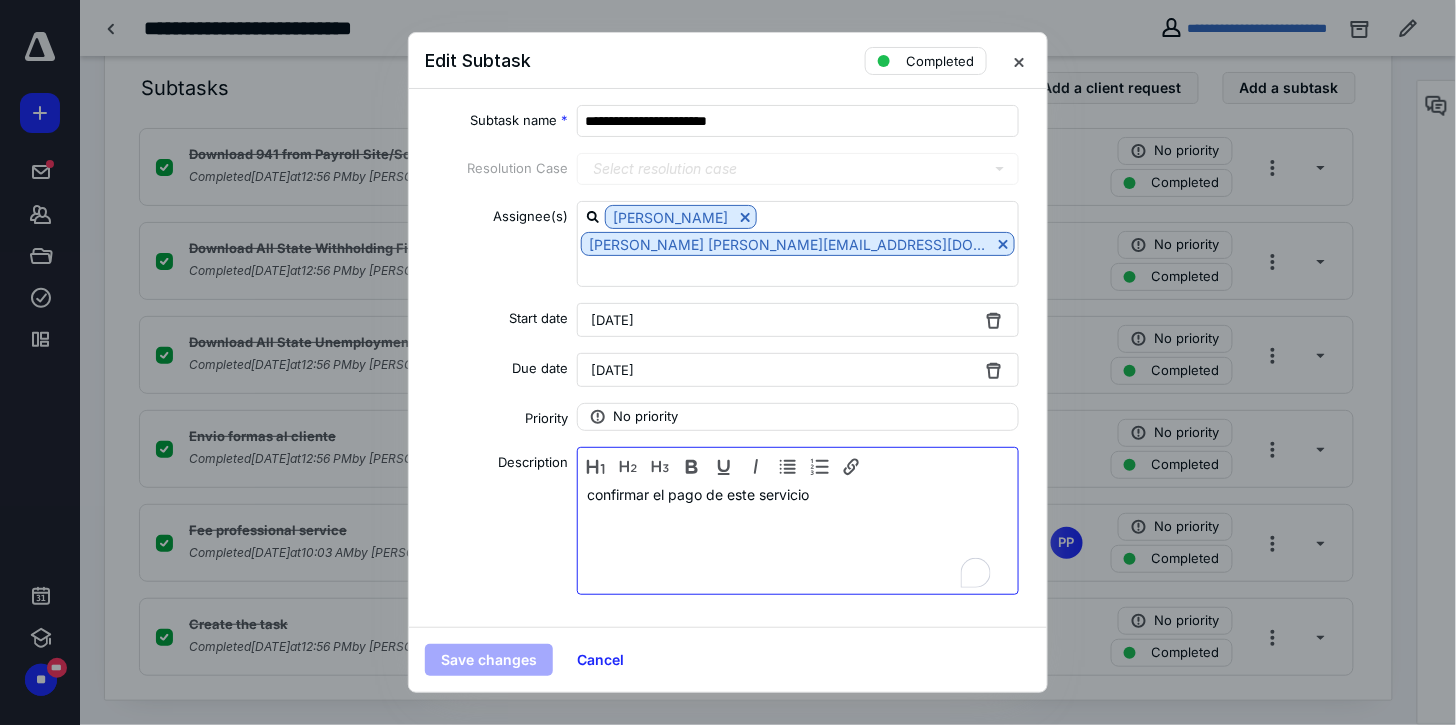 type 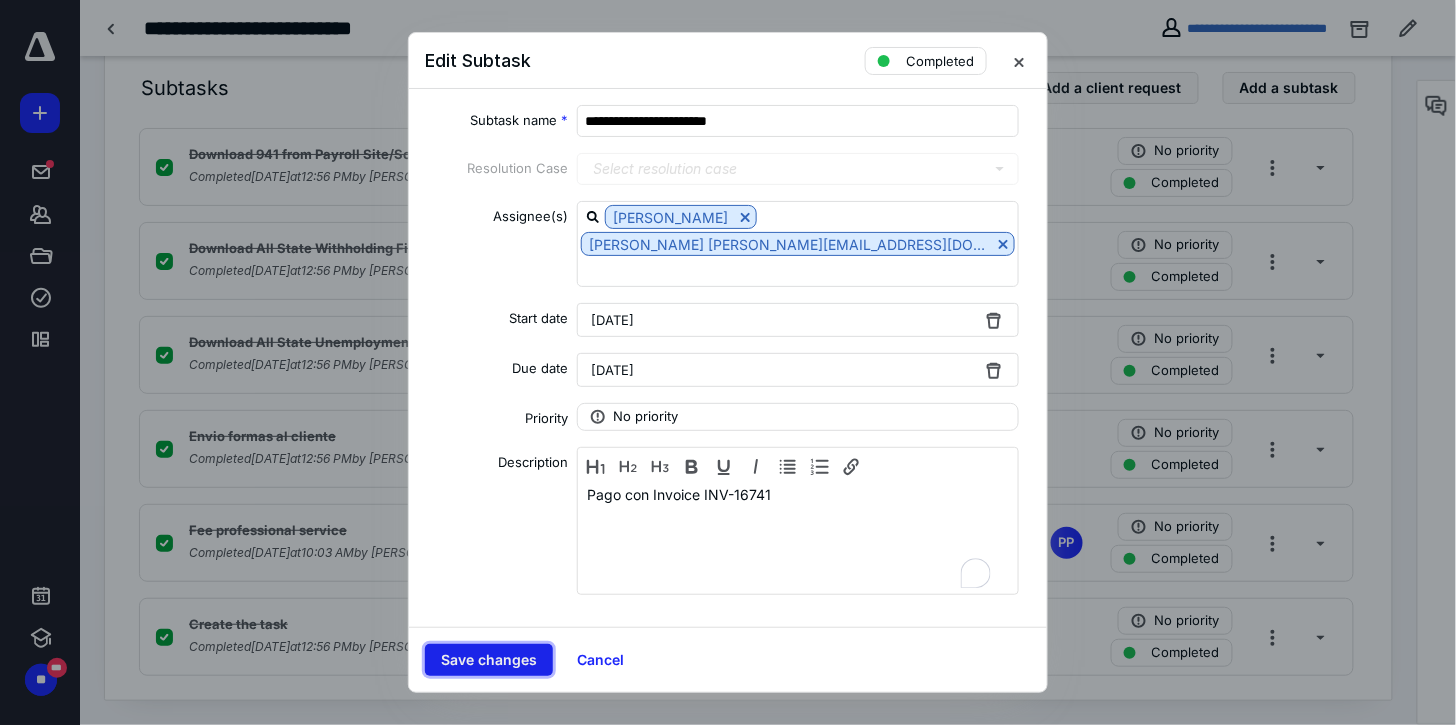 click on "Save changes" at bounding box center [489, 660] 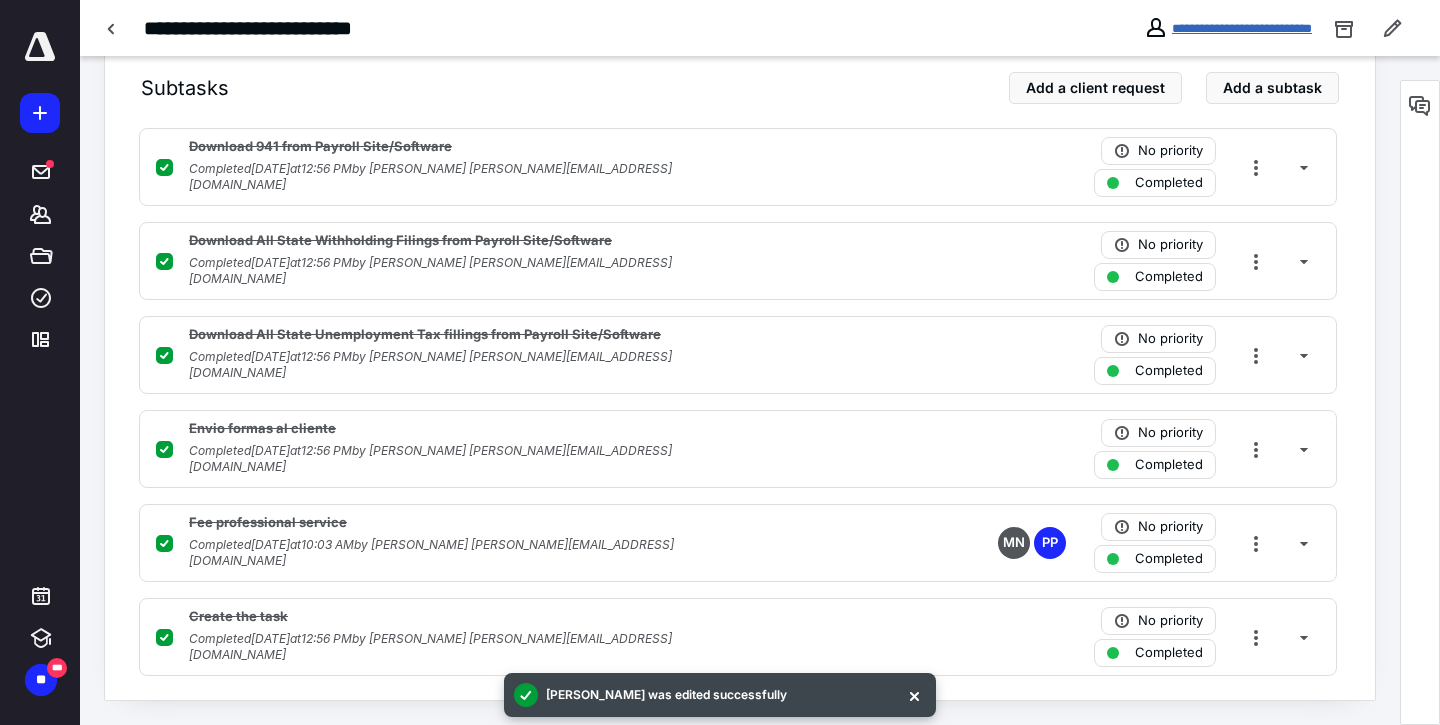 click on "**********" at bounding box center (1242, 28) 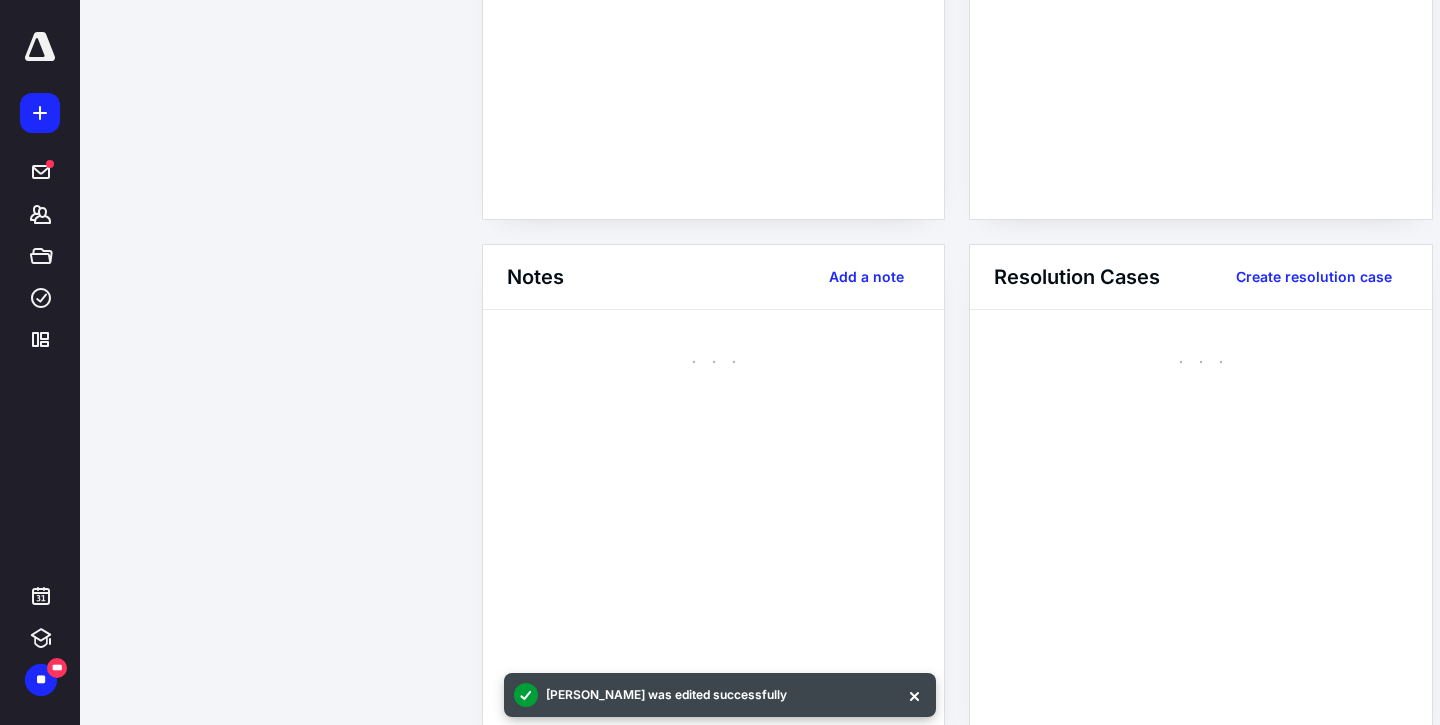 scroll, scrollTop: 0, scrollLeft: 0, axis: both 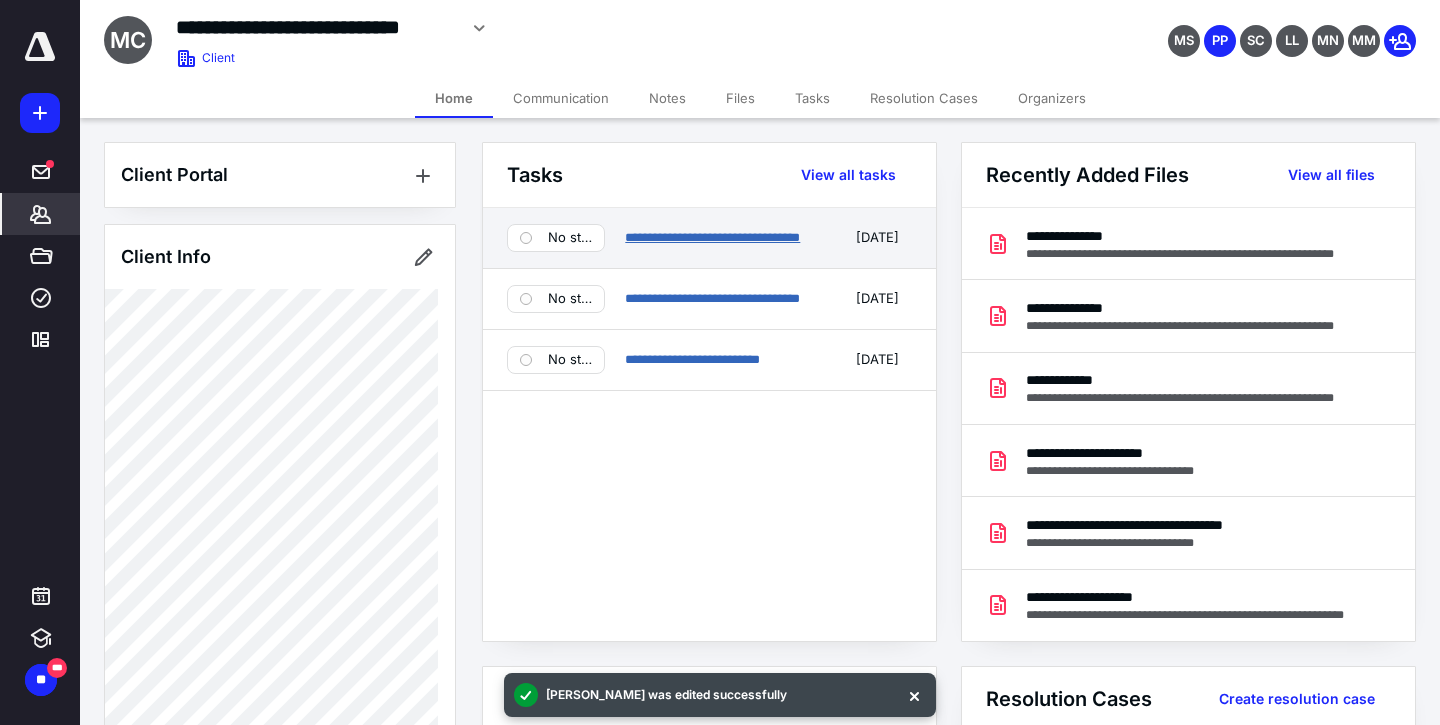 click on "**********" at bounding box center [712, 237] 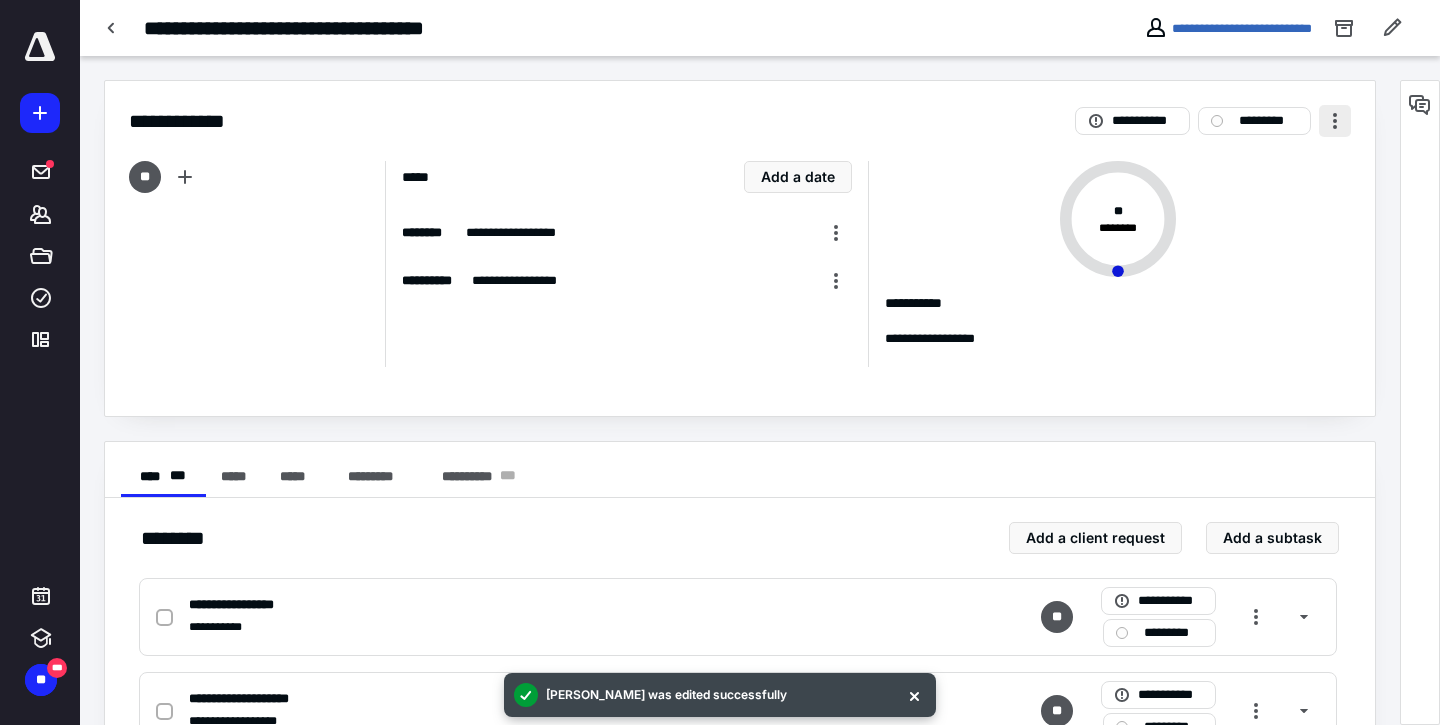 click at bounding box center (1335, 121) 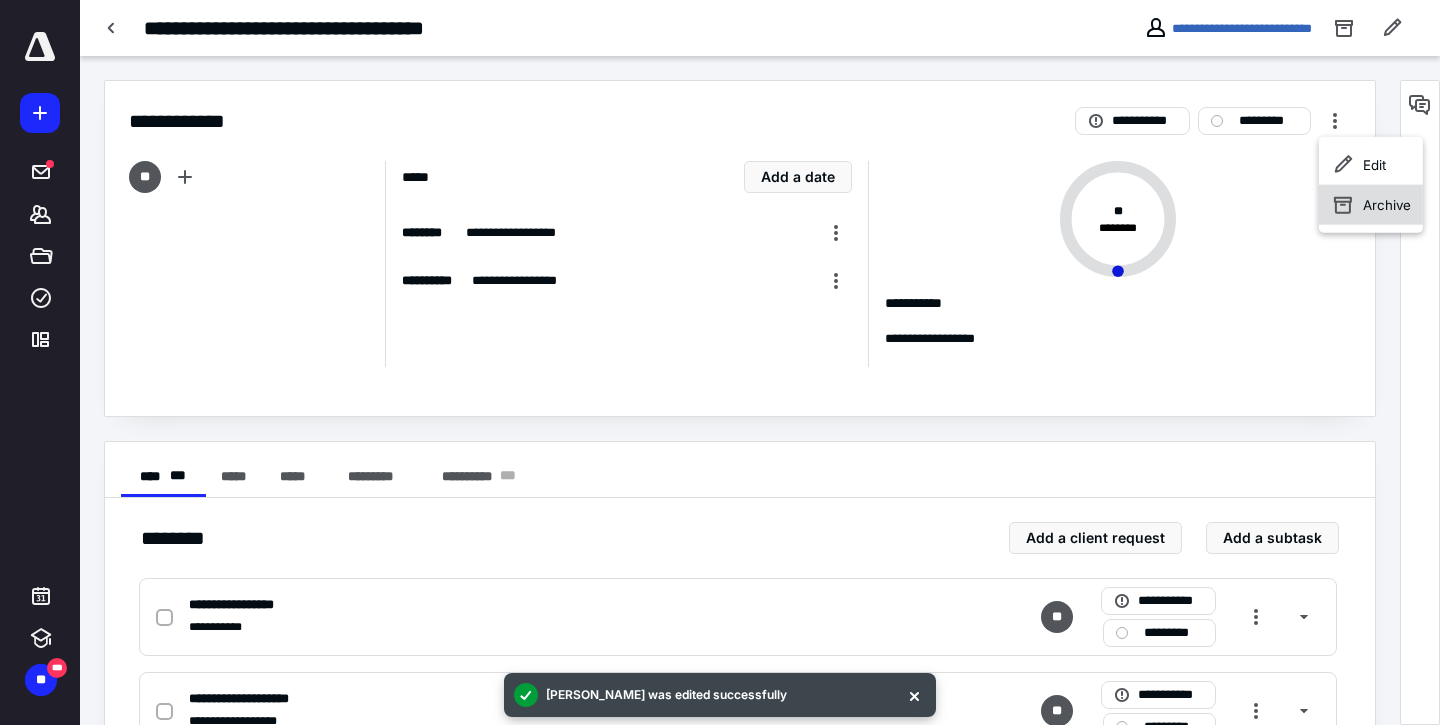 click on "Archive" at bounding box center (1371, 205) 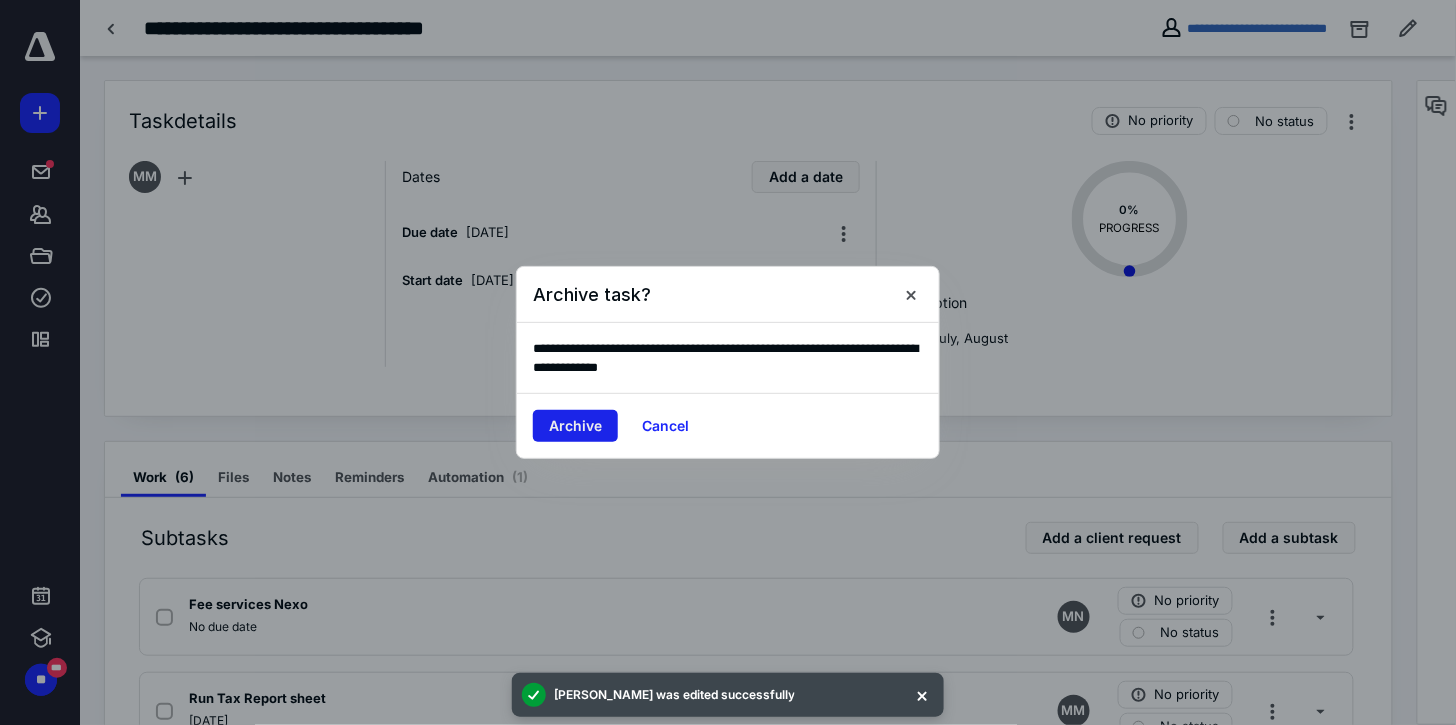 click on "Archive" at bounding box center [575, 426] 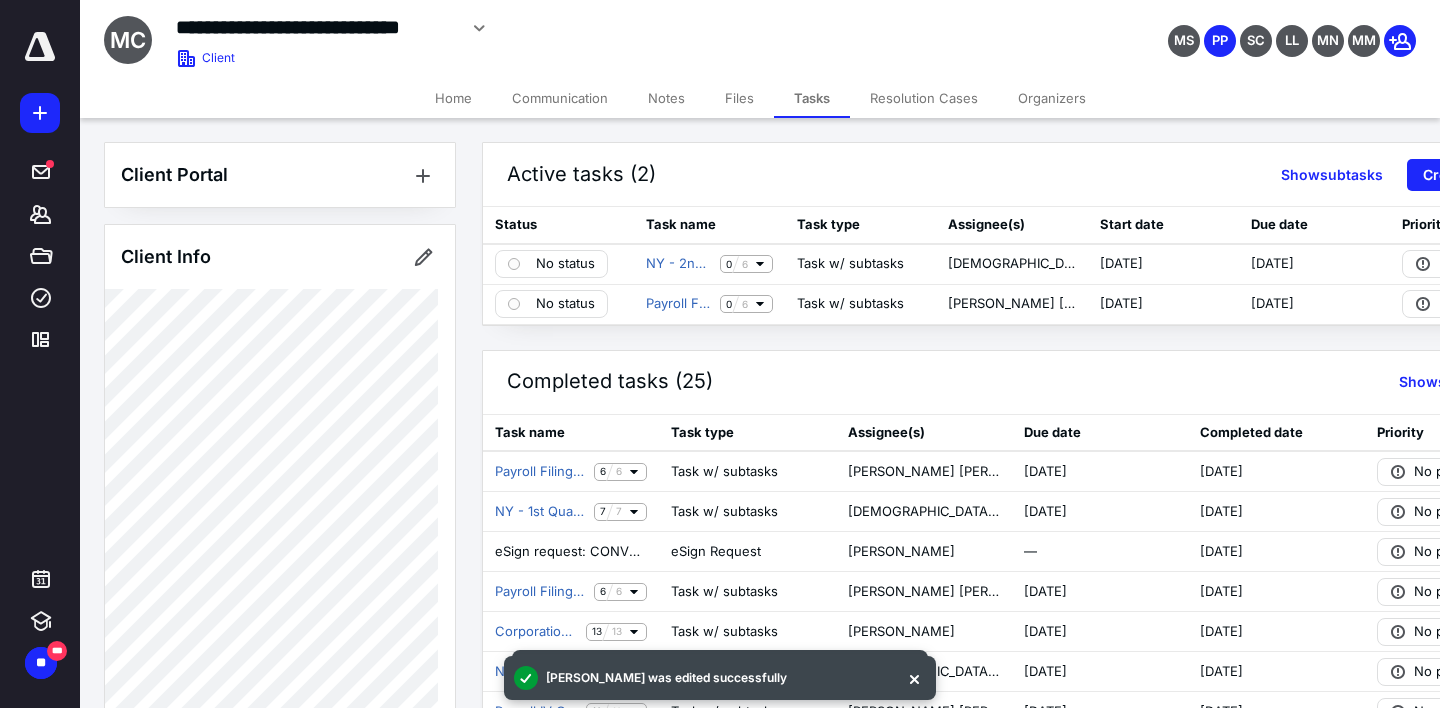 click on "Files" at bounding box center [739, 98] 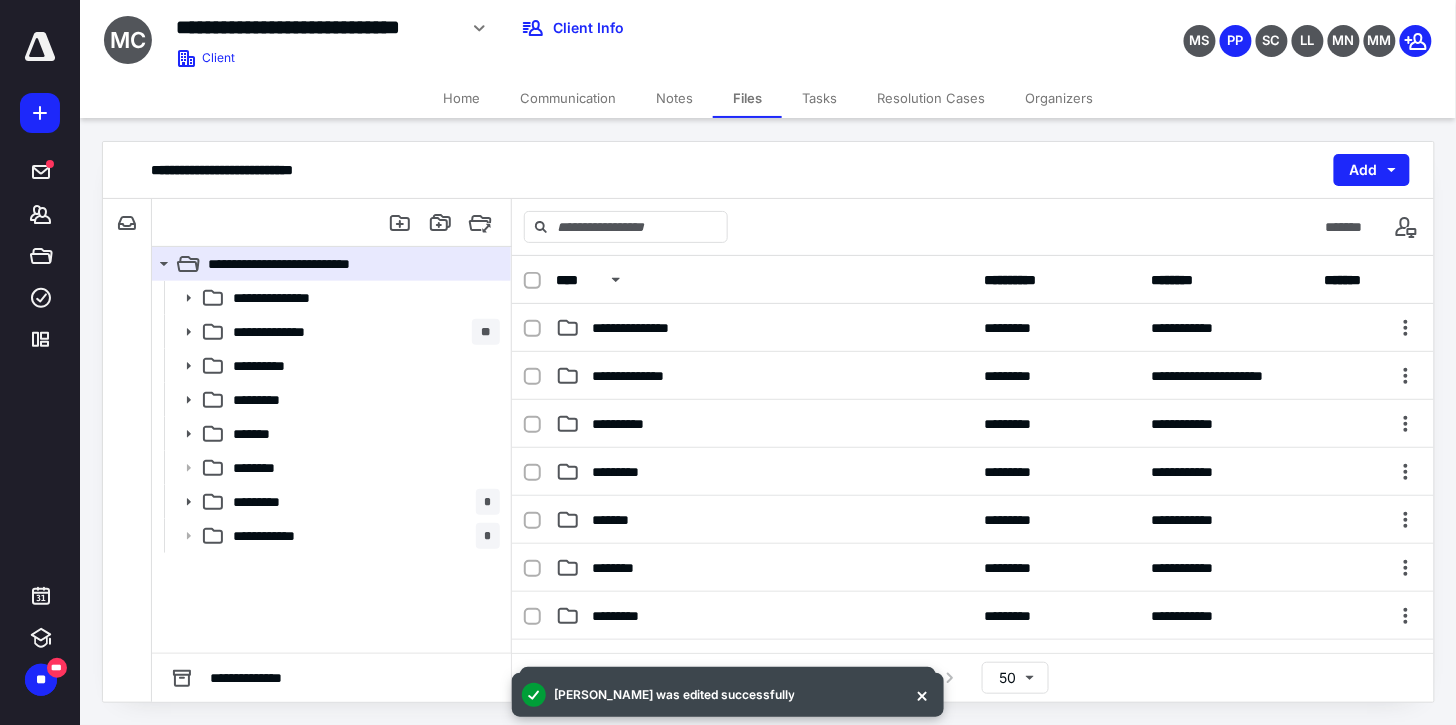 click on "Tasks" at bounding box center [819, 98] 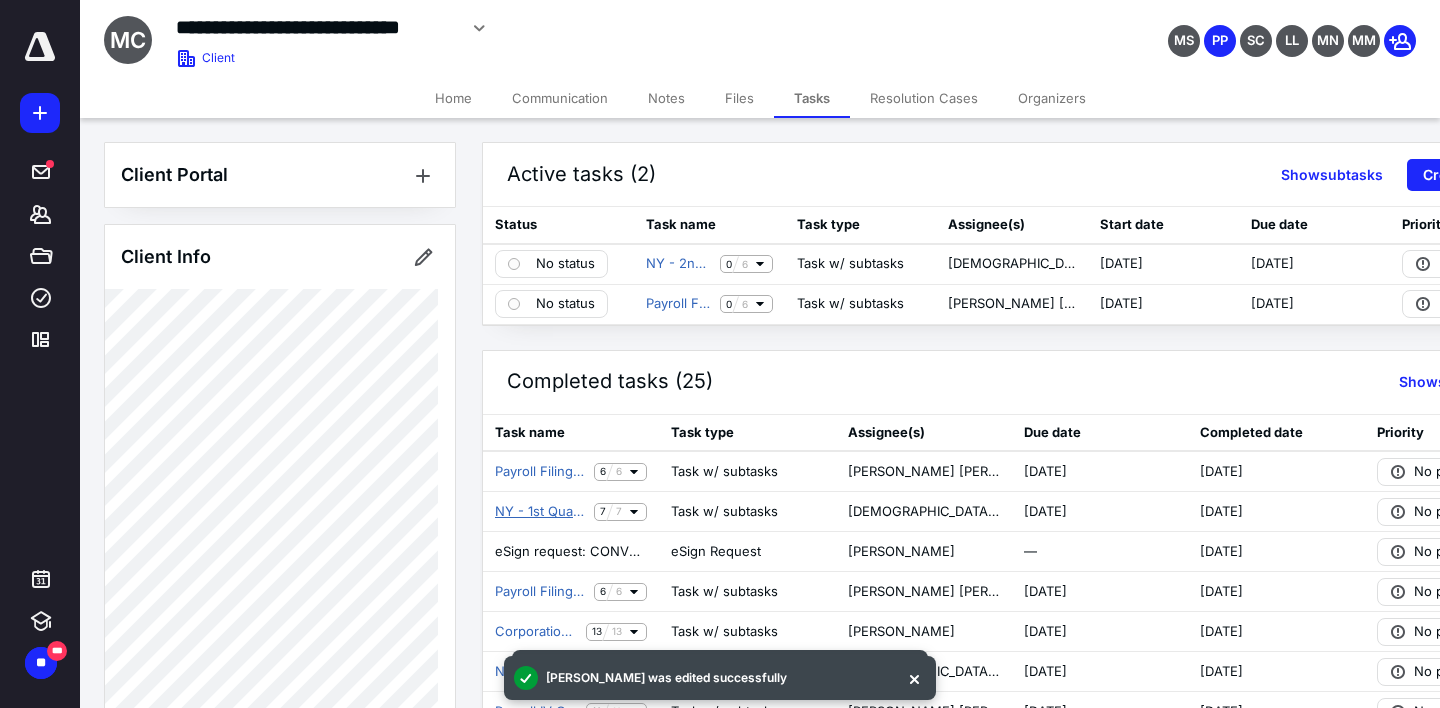 click on "NY - 1st Quarterly Sales Tax Report" at bounding box center (540, 512) 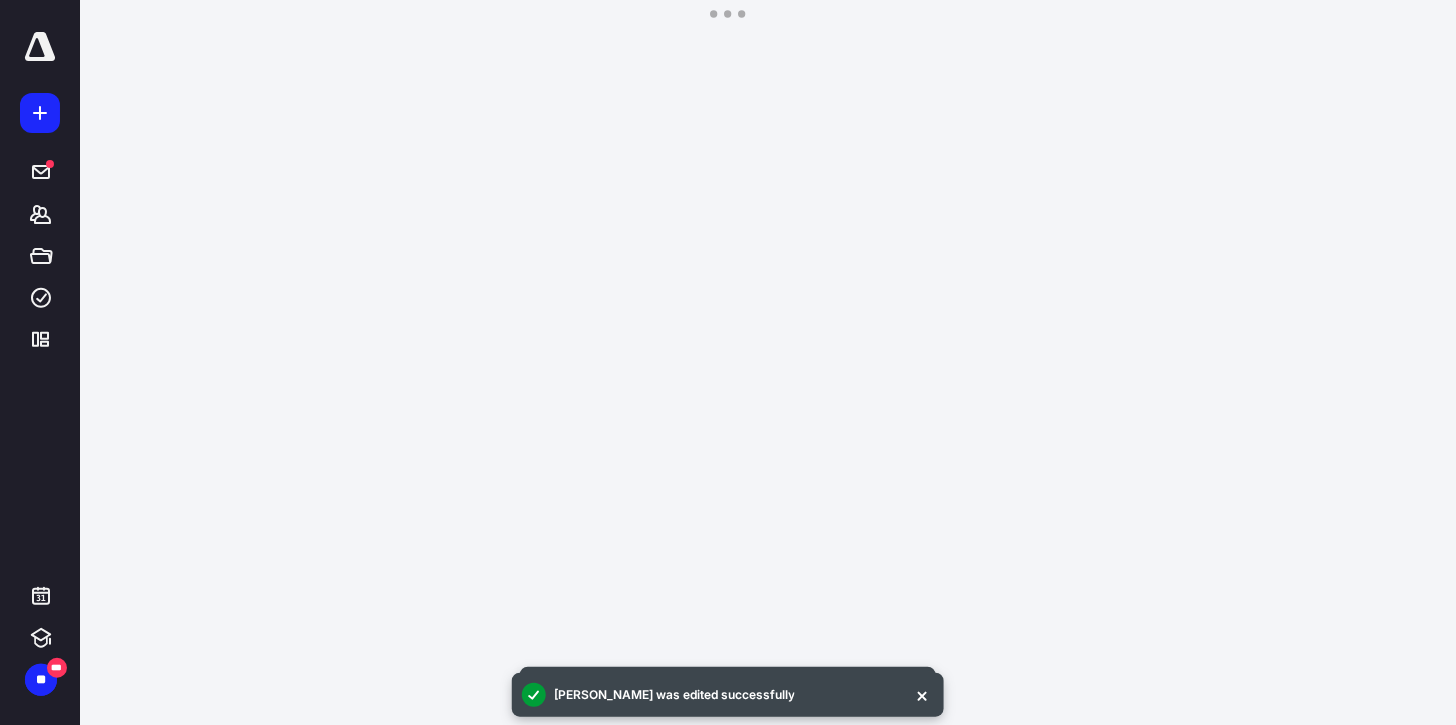 click on "**********" at bounding box center (728, 363) 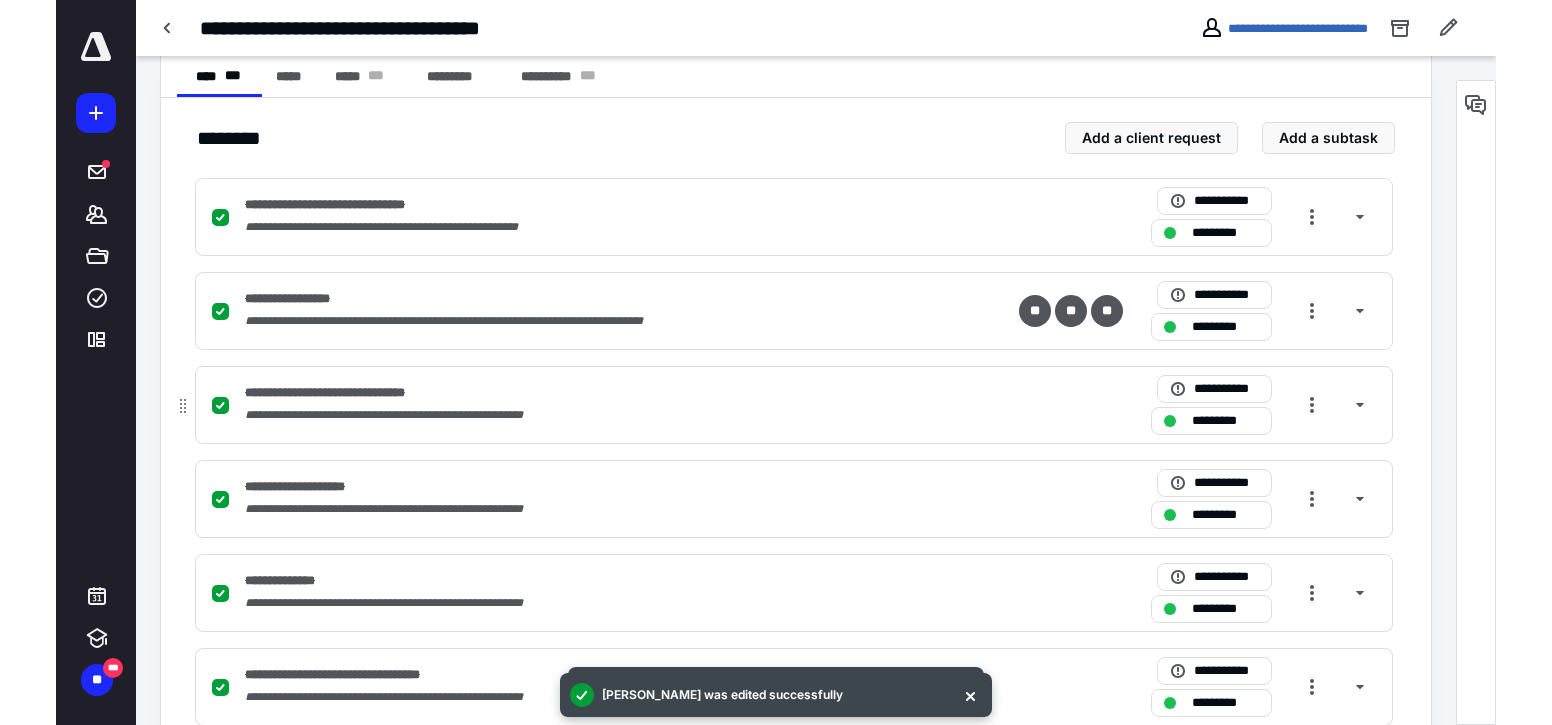 scroll, scrollTop: 444, scrollLeft: 0, axis: vertical 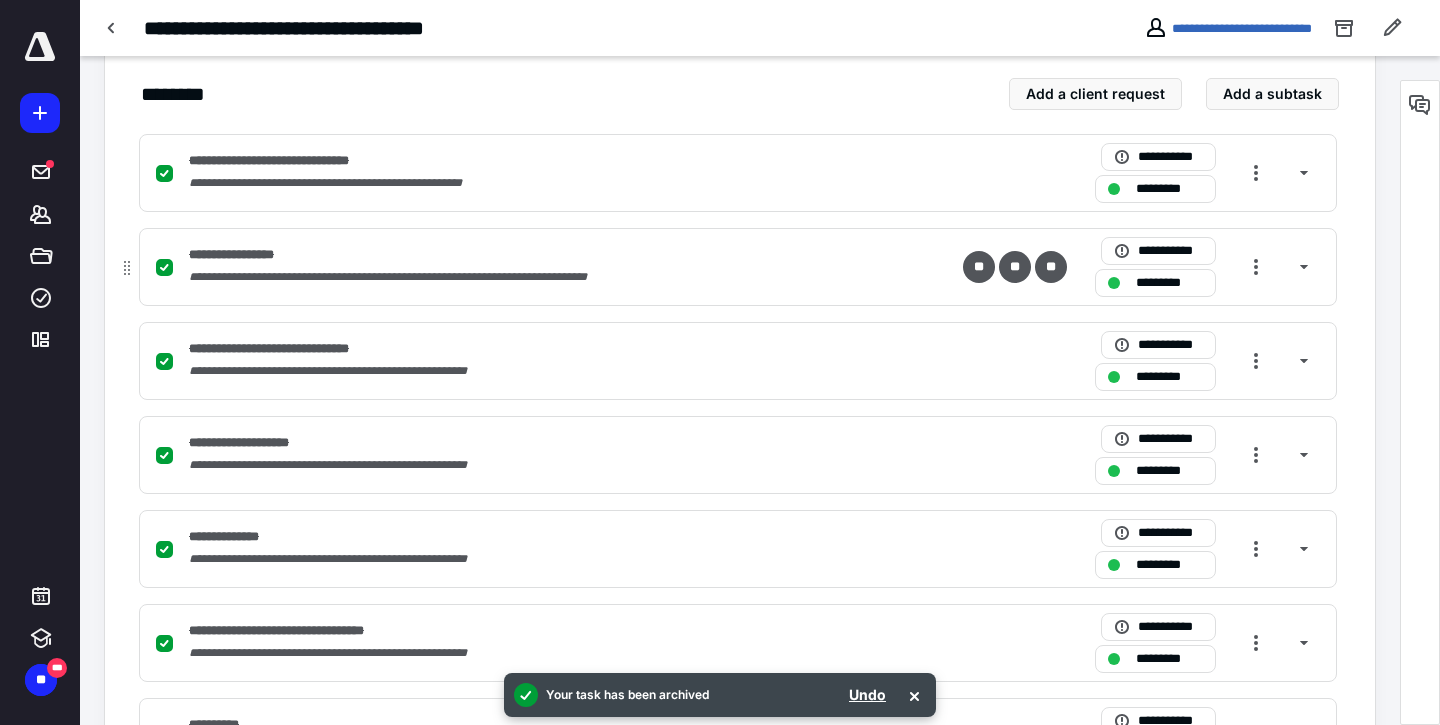click on "**********" at bounding box center [437, 277] 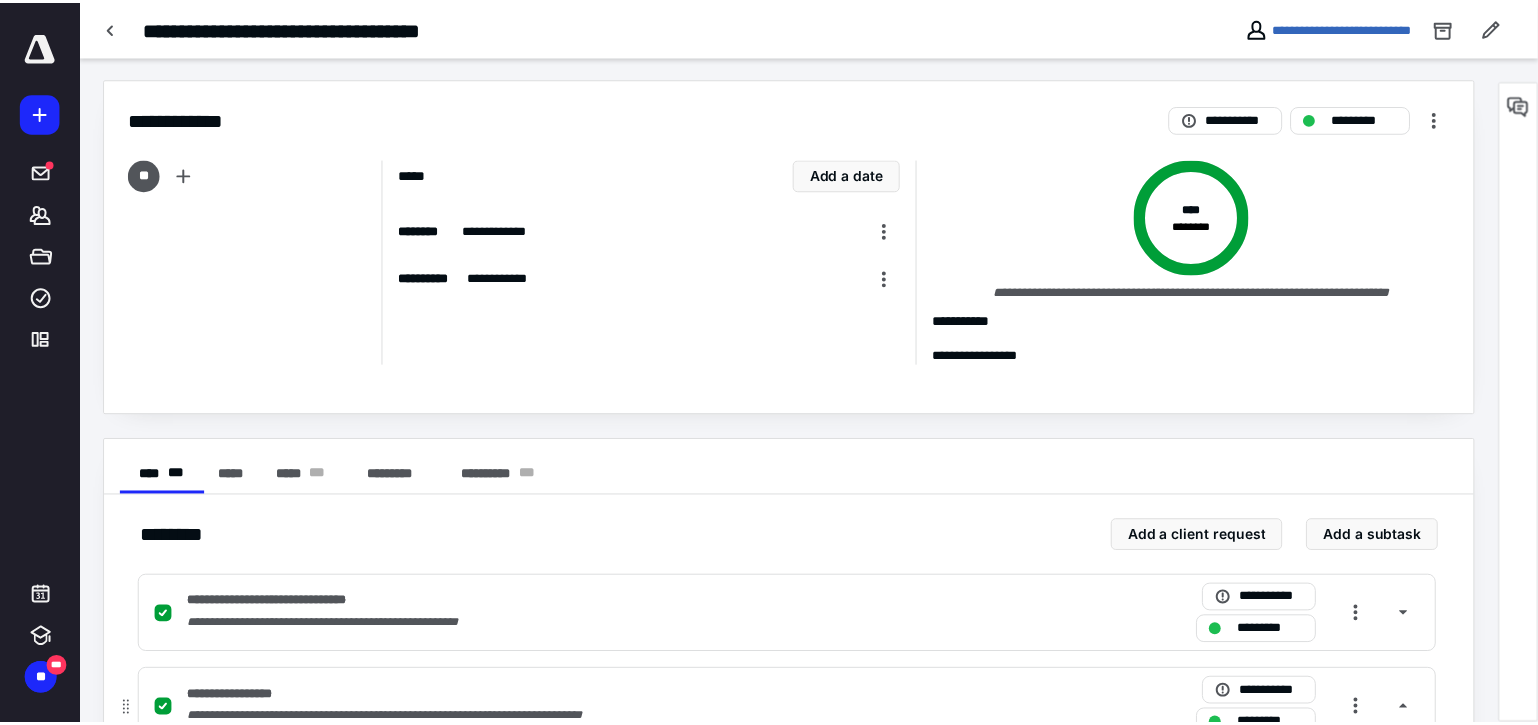 scroll, scrollTop: 0, scrollLeft: 0, axis: both 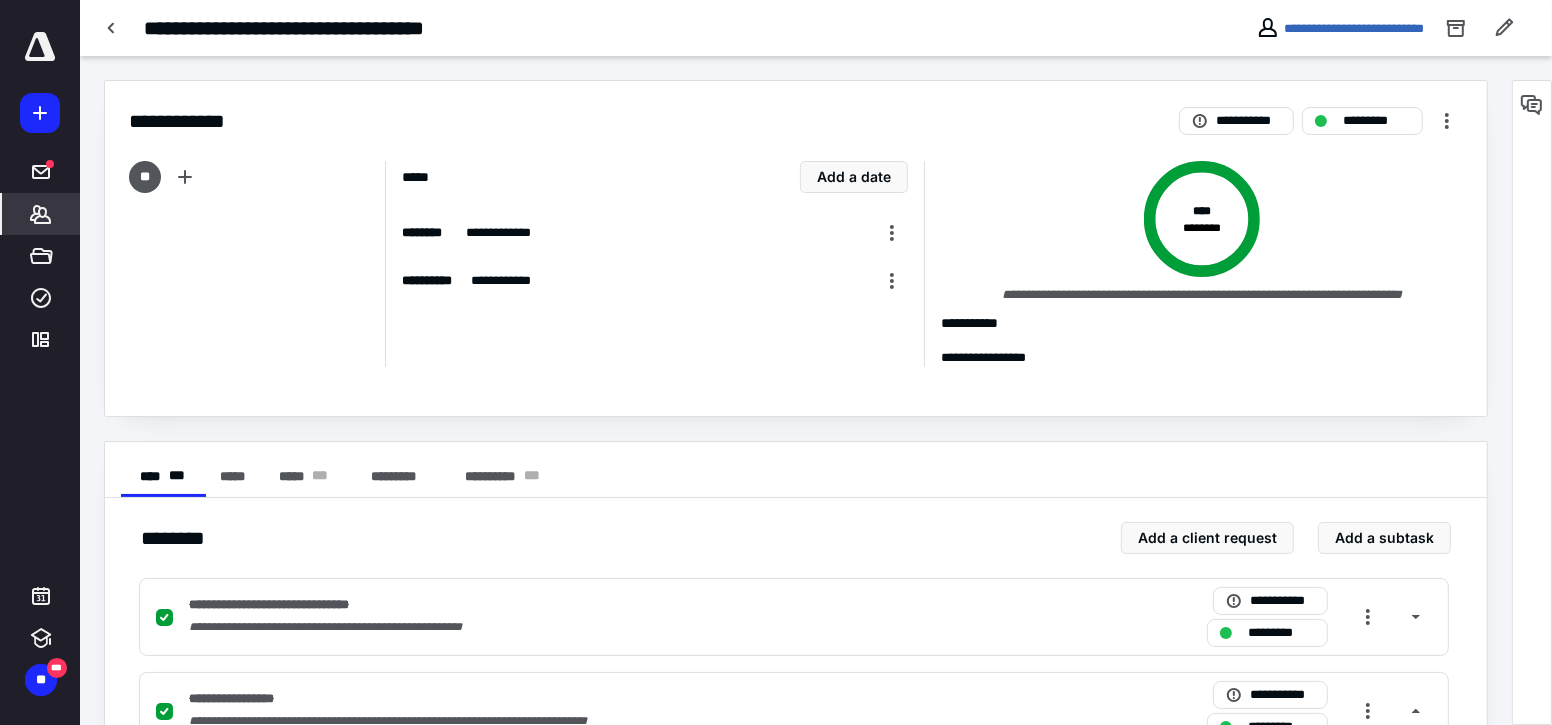 click on "*******" at bounding box center [41, 214] 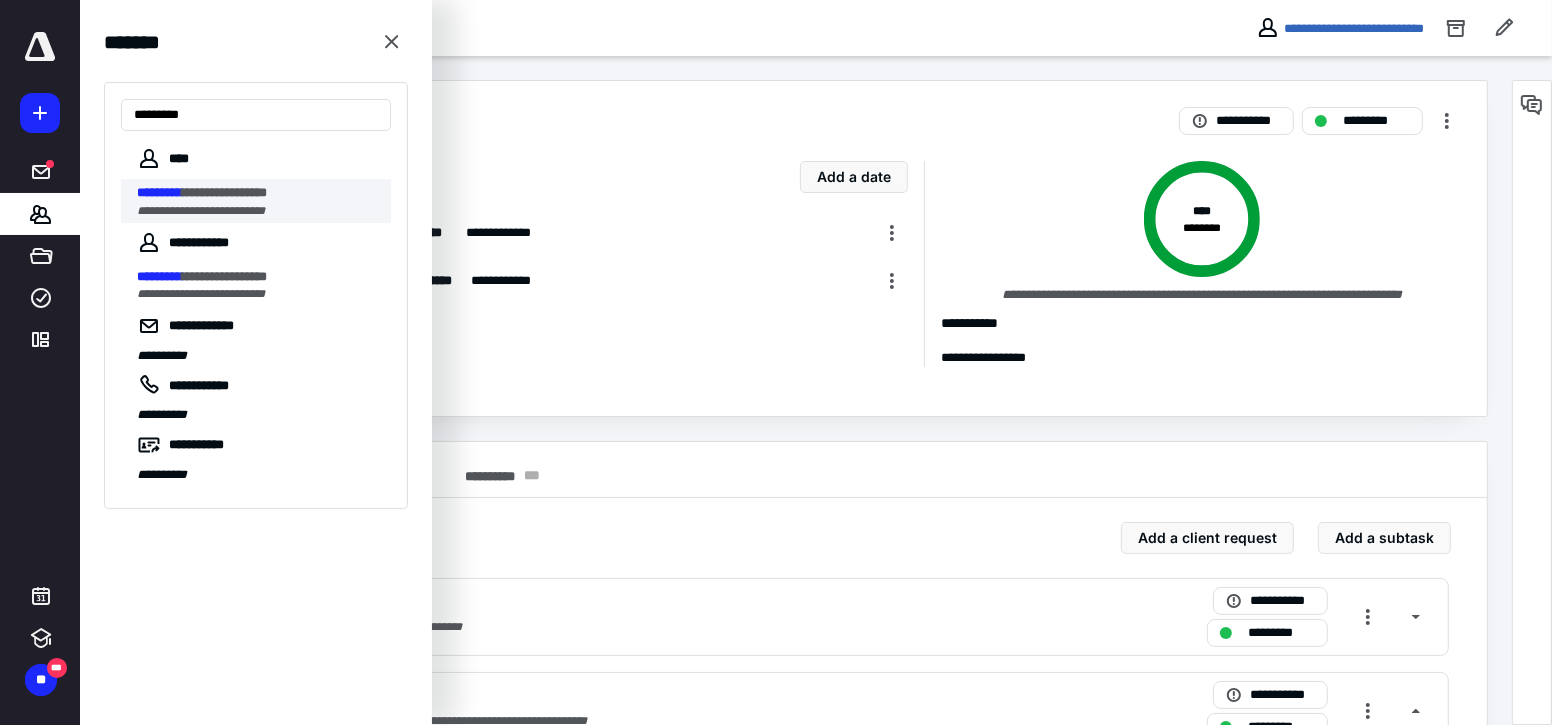 type on "*********" 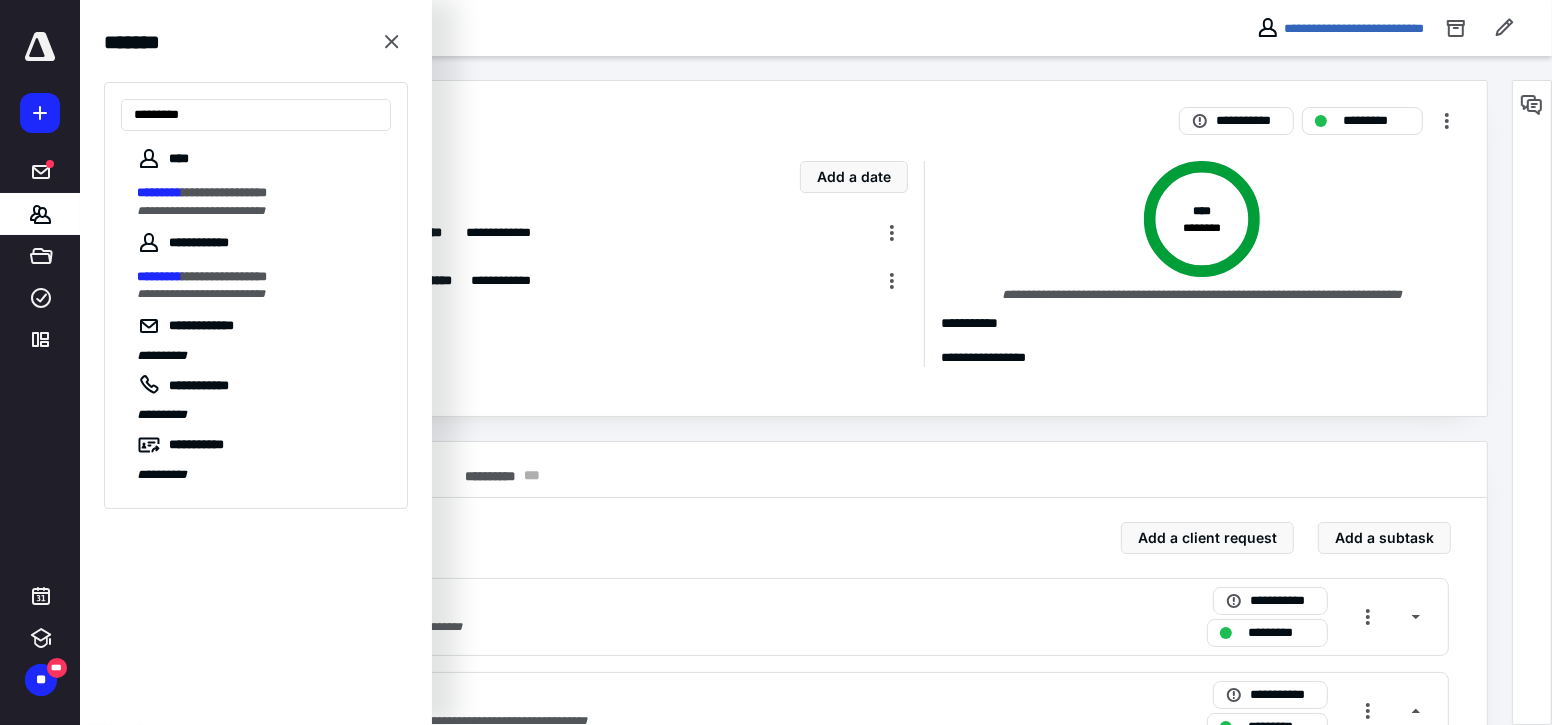 drag, startPoint x: 281, startPoint y: 206, endPoint x: 308, endPoint y: 193, distance: 29.966648 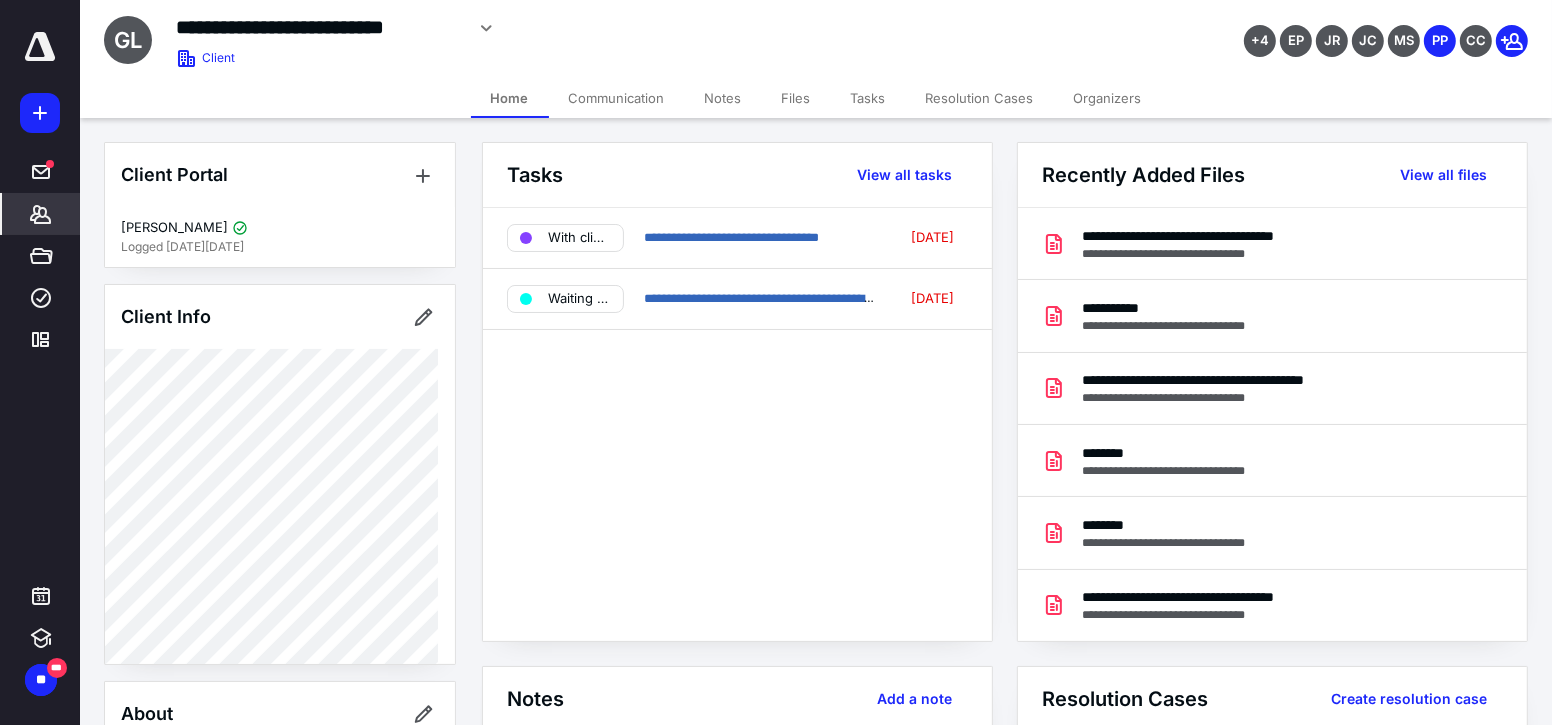 click on "Communication" at bounding box center [617, 98] 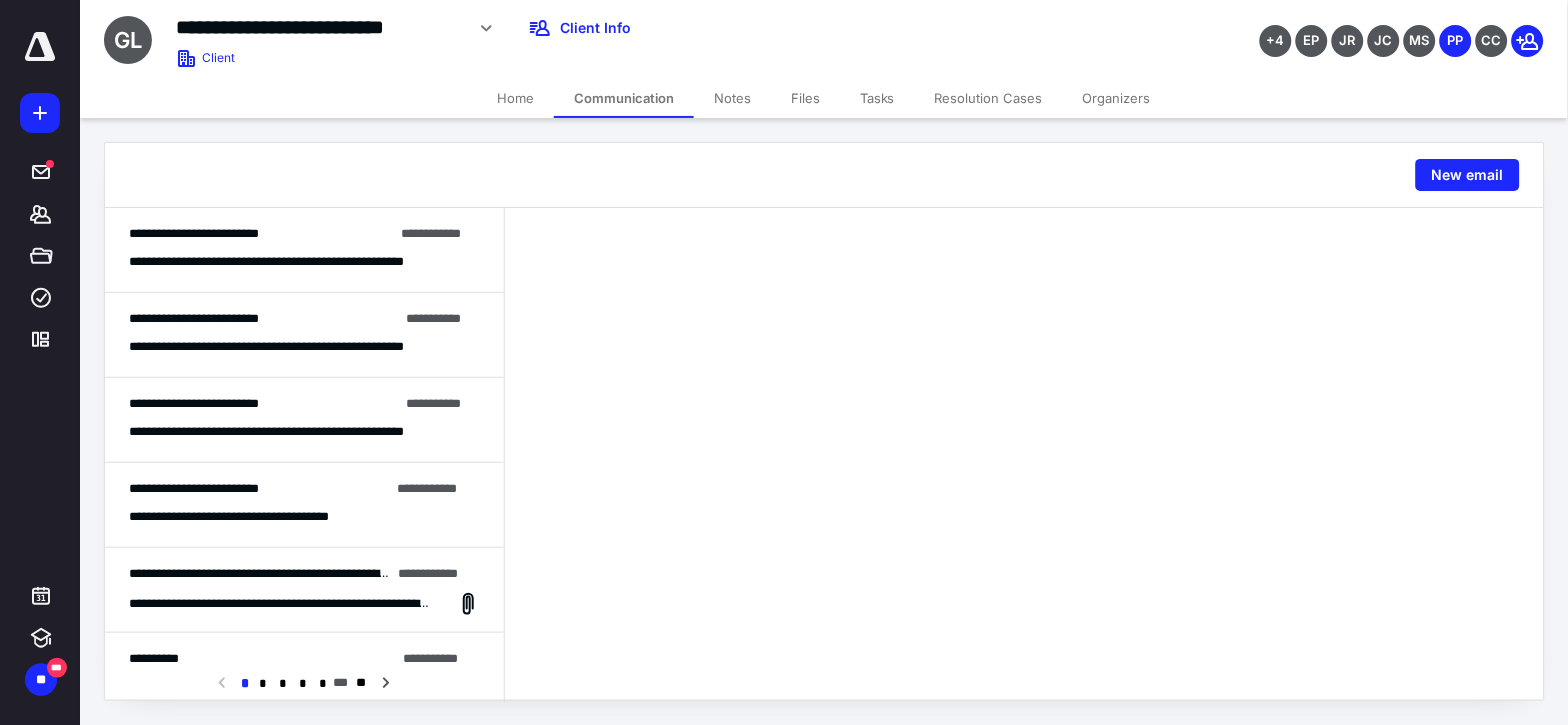 click on "Home" at bounding box center [515, 98] 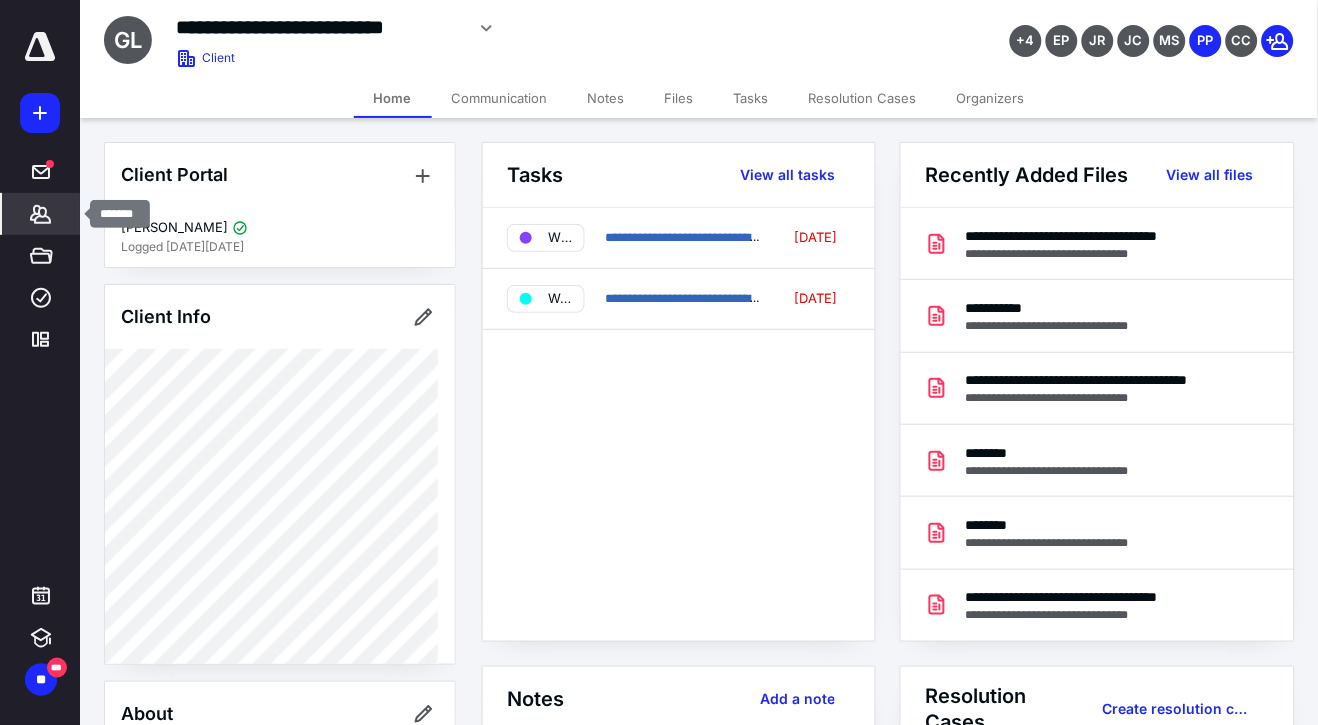 click on "*******" at bounding box center (41, 214) 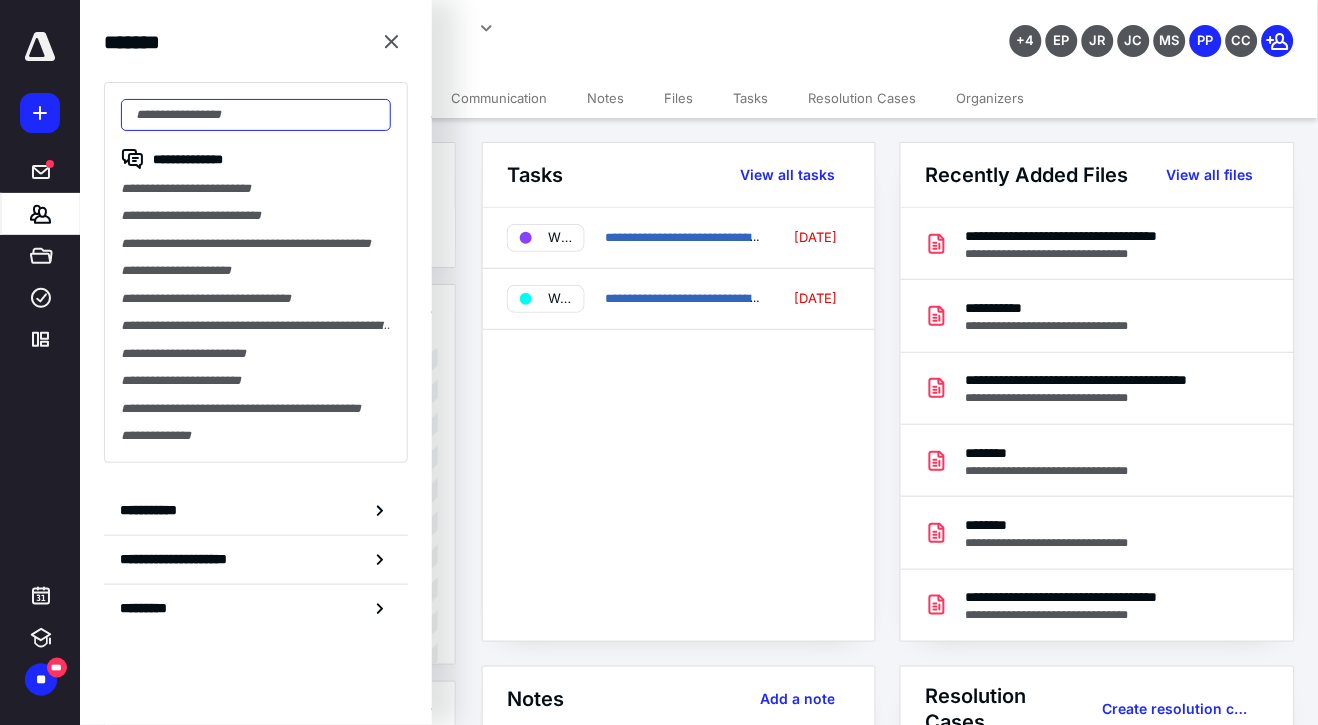 click at bounding box center (256, 115) 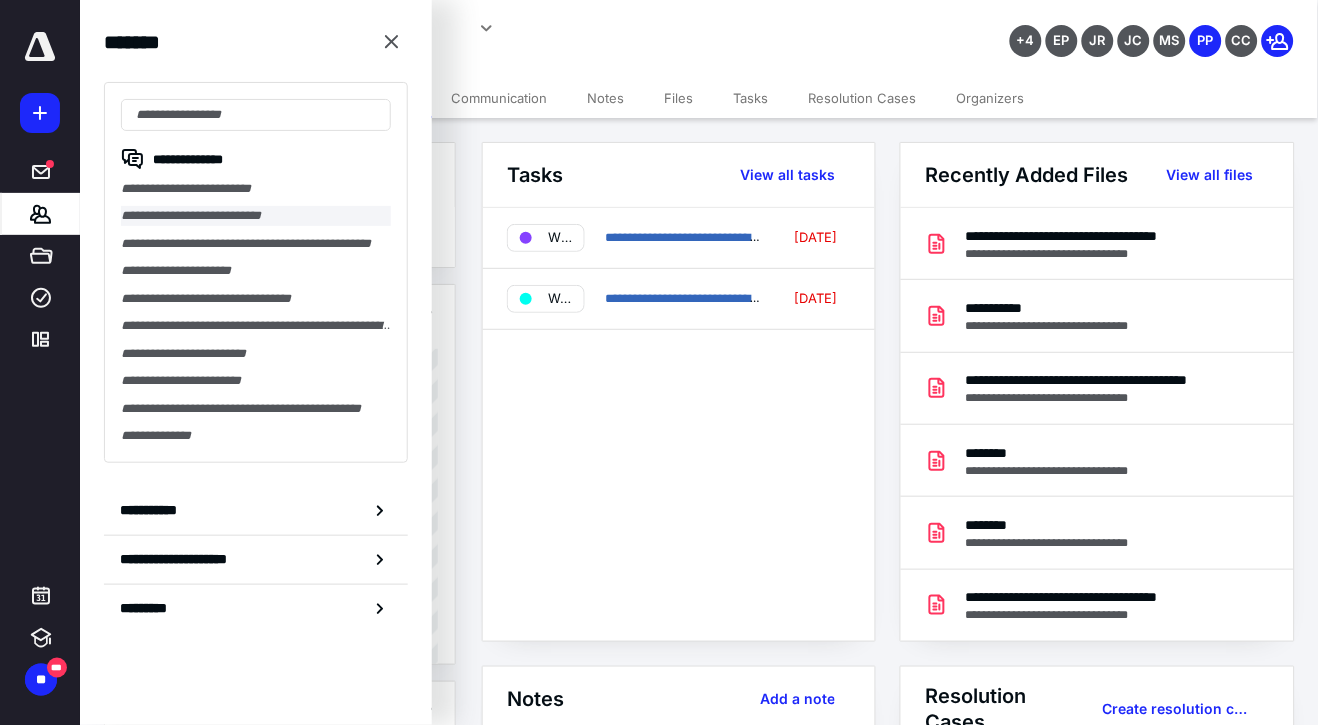 click on "**********" at bounding box center (256, 215) 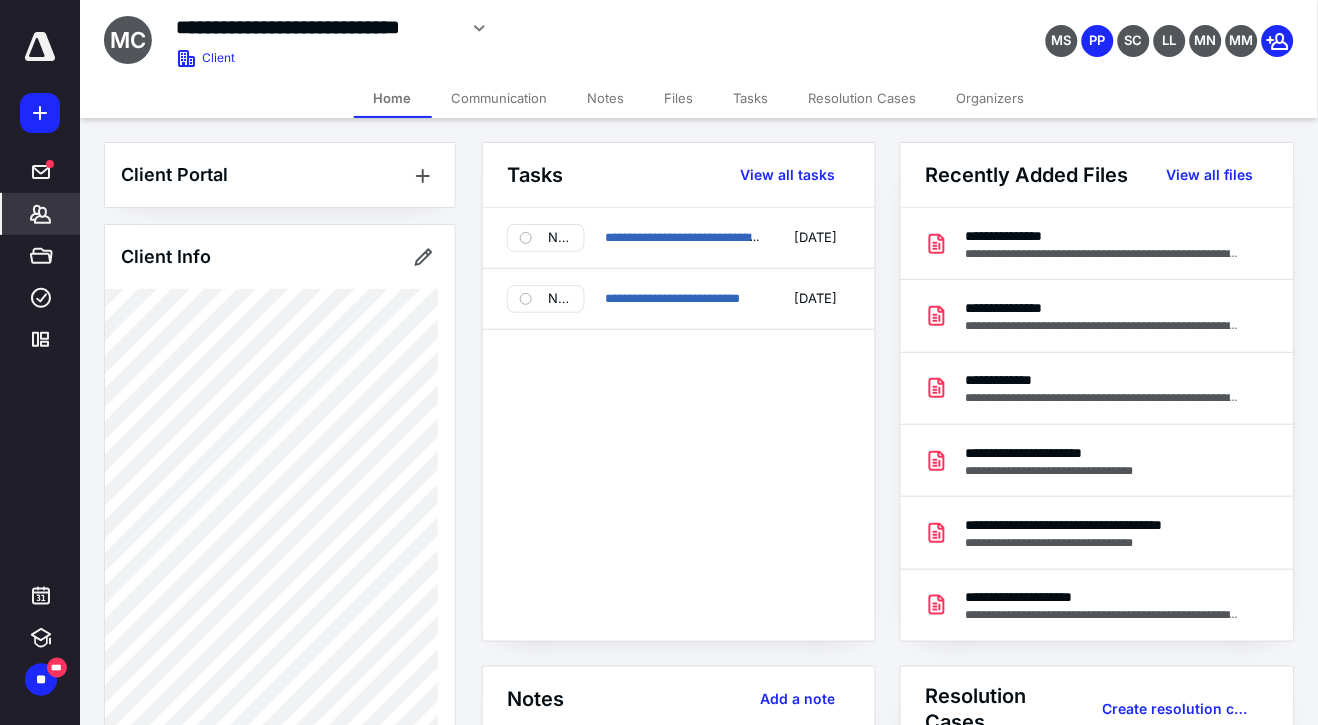 click on "Home Communication Notes Files Tasks Resolution Cases Organizers" at bounding box center [699, 98] 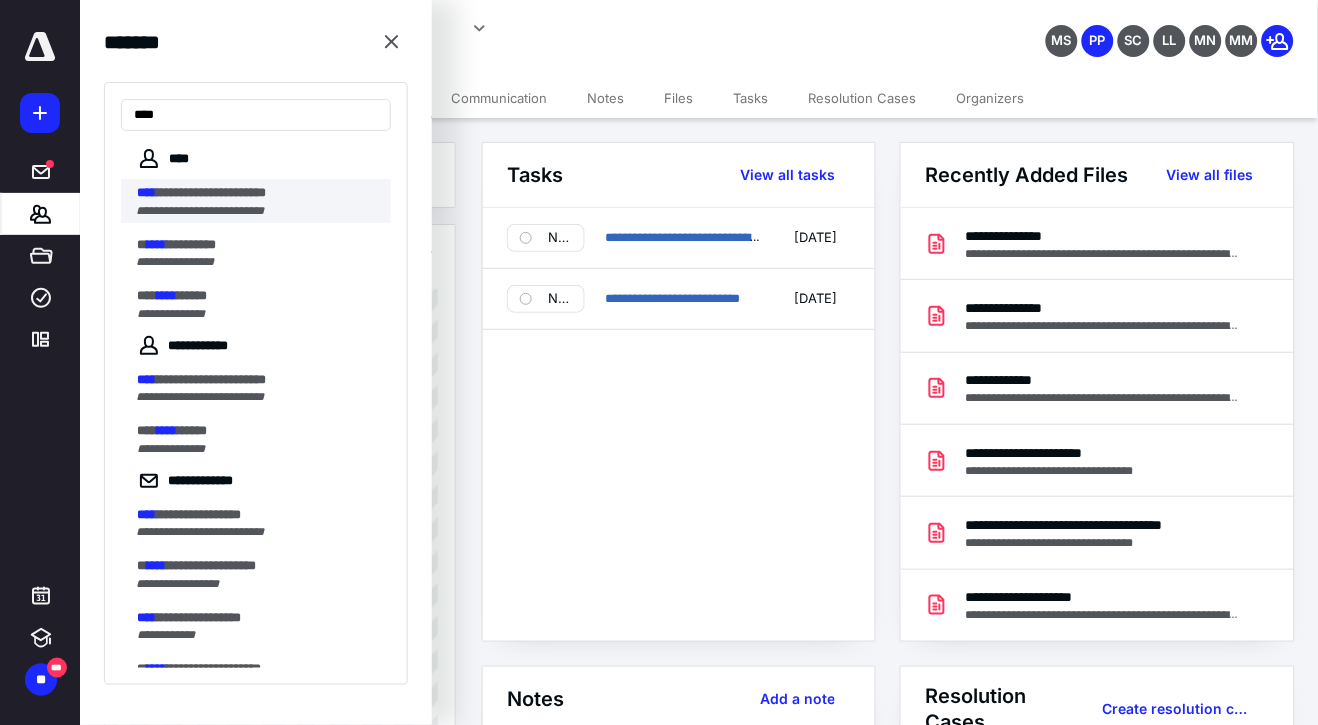 type on "****" 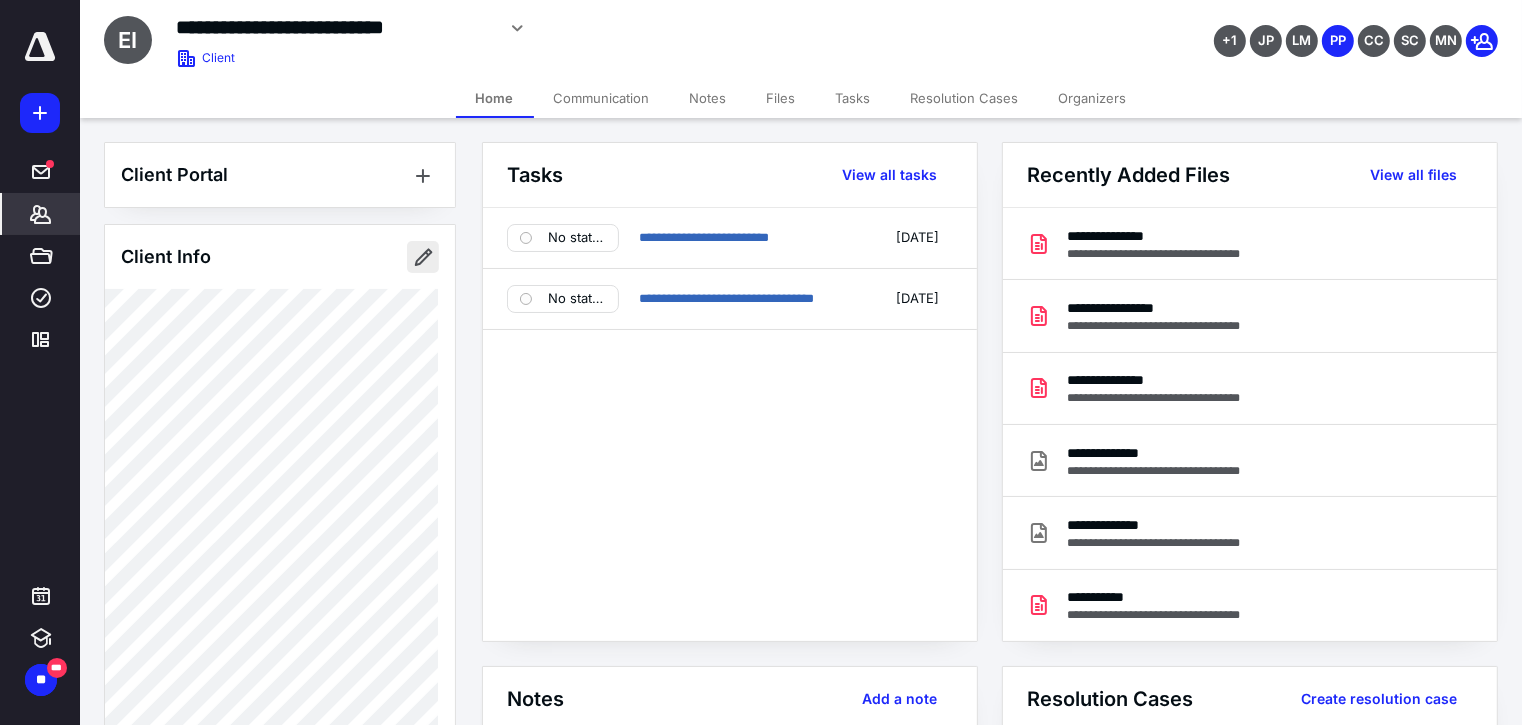 click at bounding box center (423, 257) 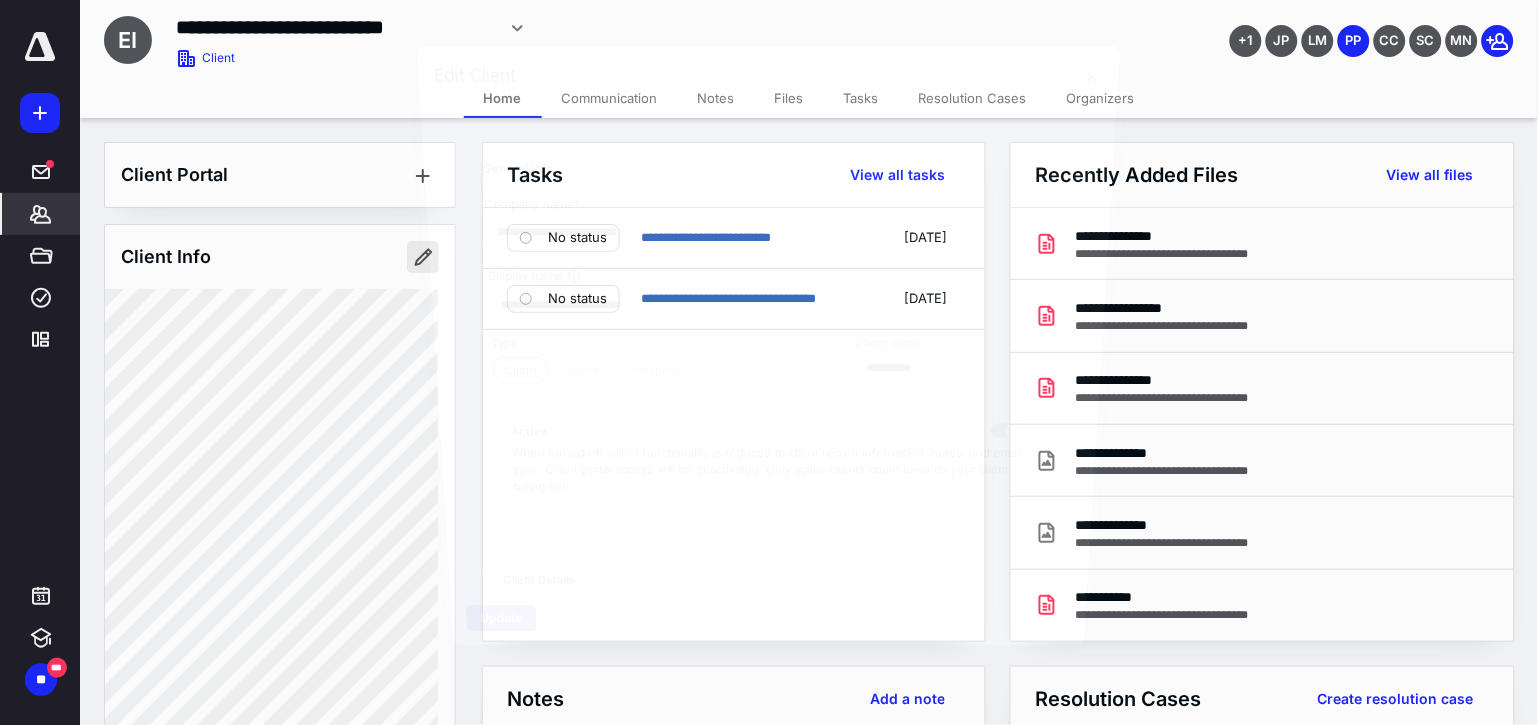 type on "**********" 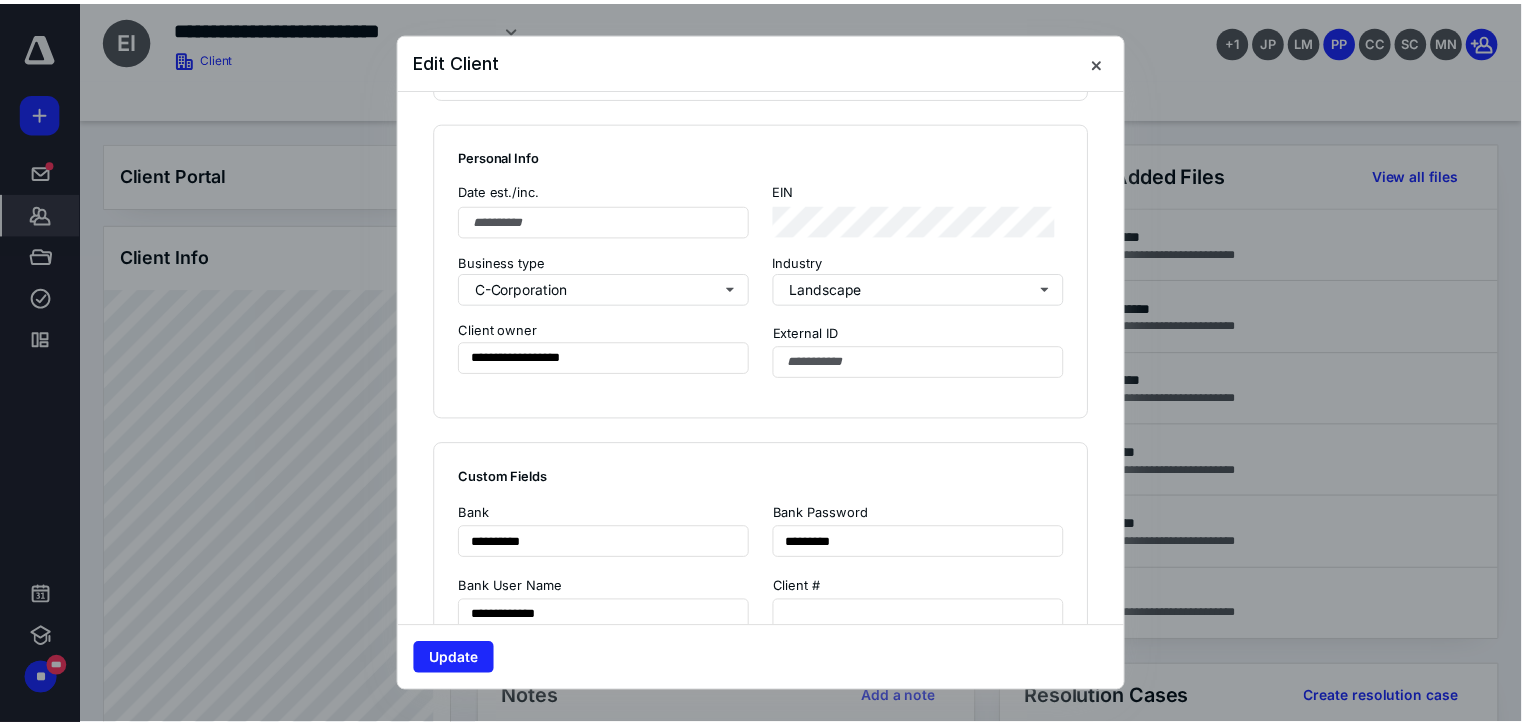 scroll, scrollTop: 1444, scrollLeft: 0, axis: vertical 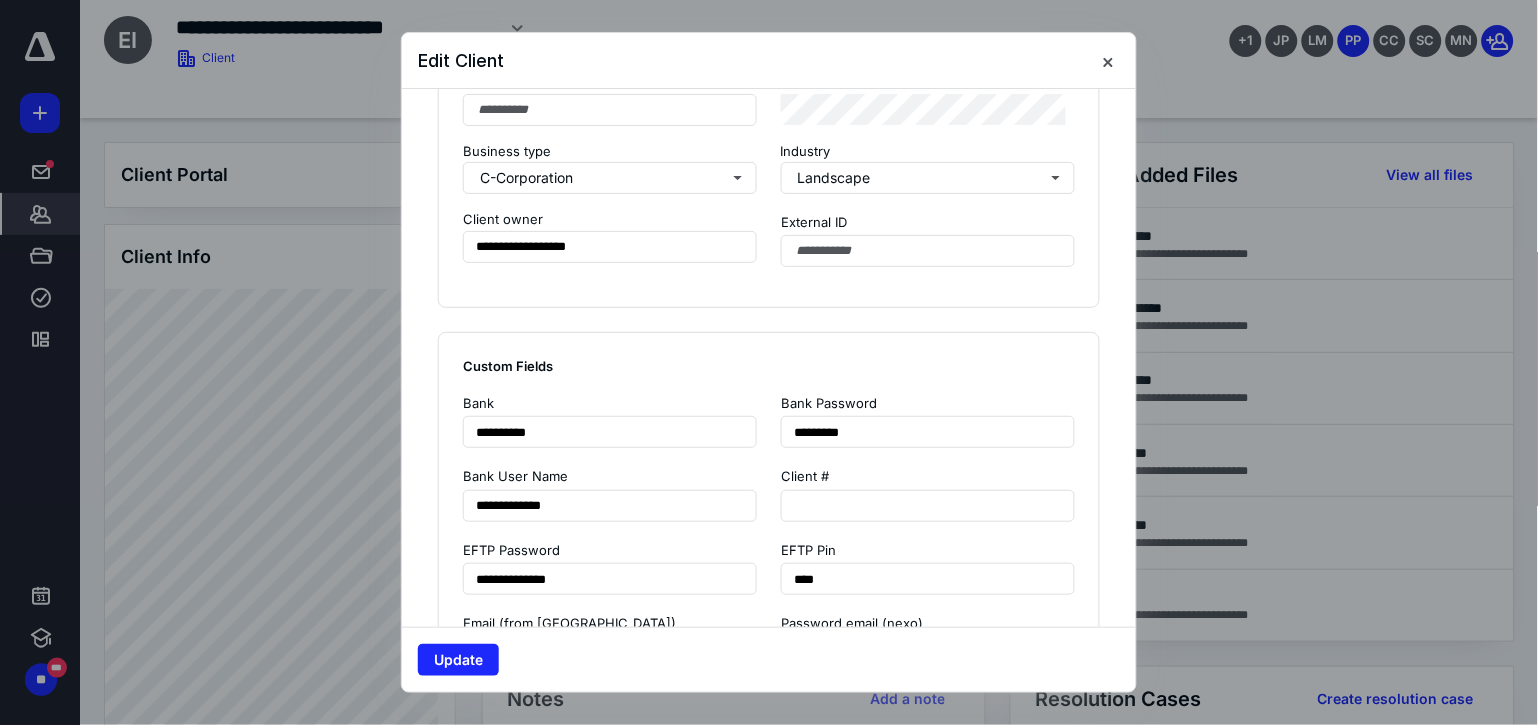 drag, startPoint x: 866, startPoint y: 42, endPoint x: 1126, endPoint y: 43, distance: 260.00192 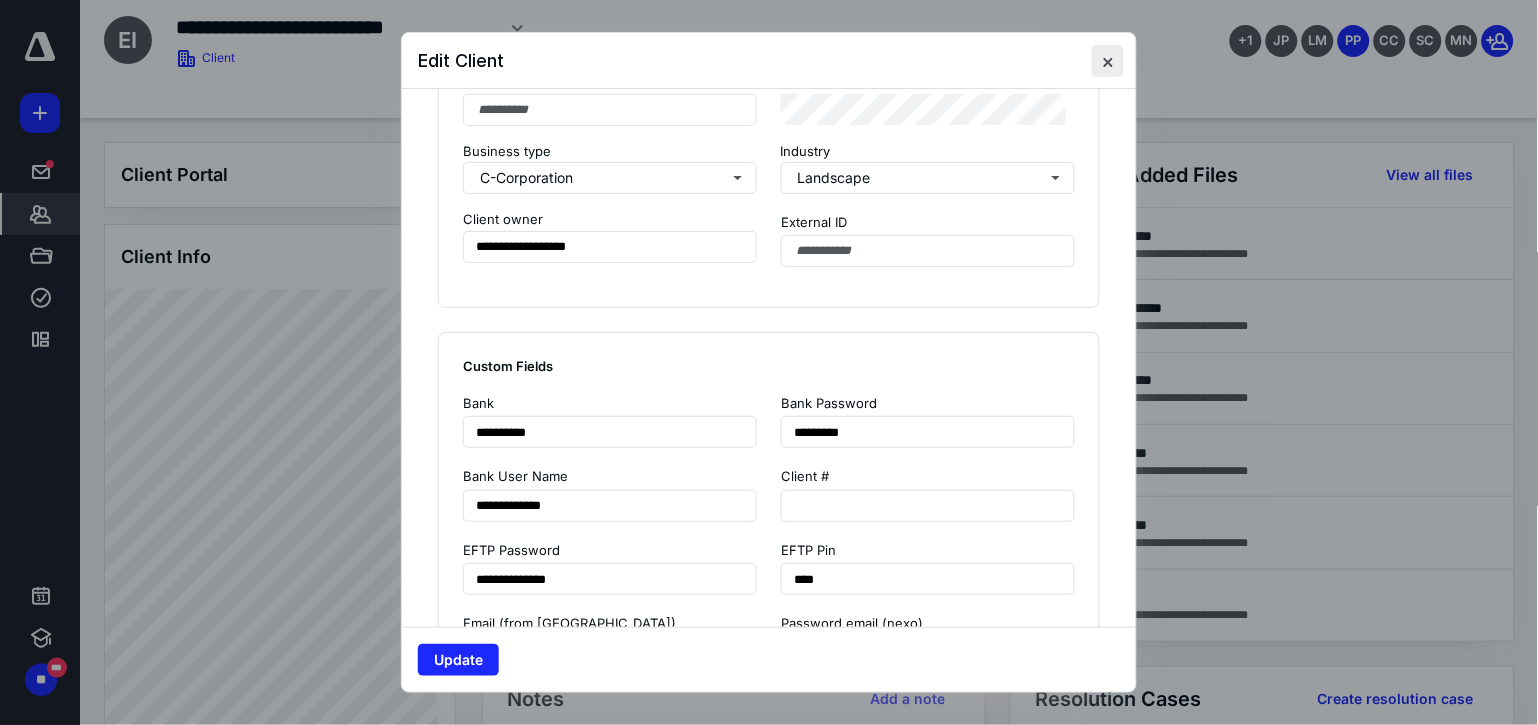 click at bounding box center (1108, 61) 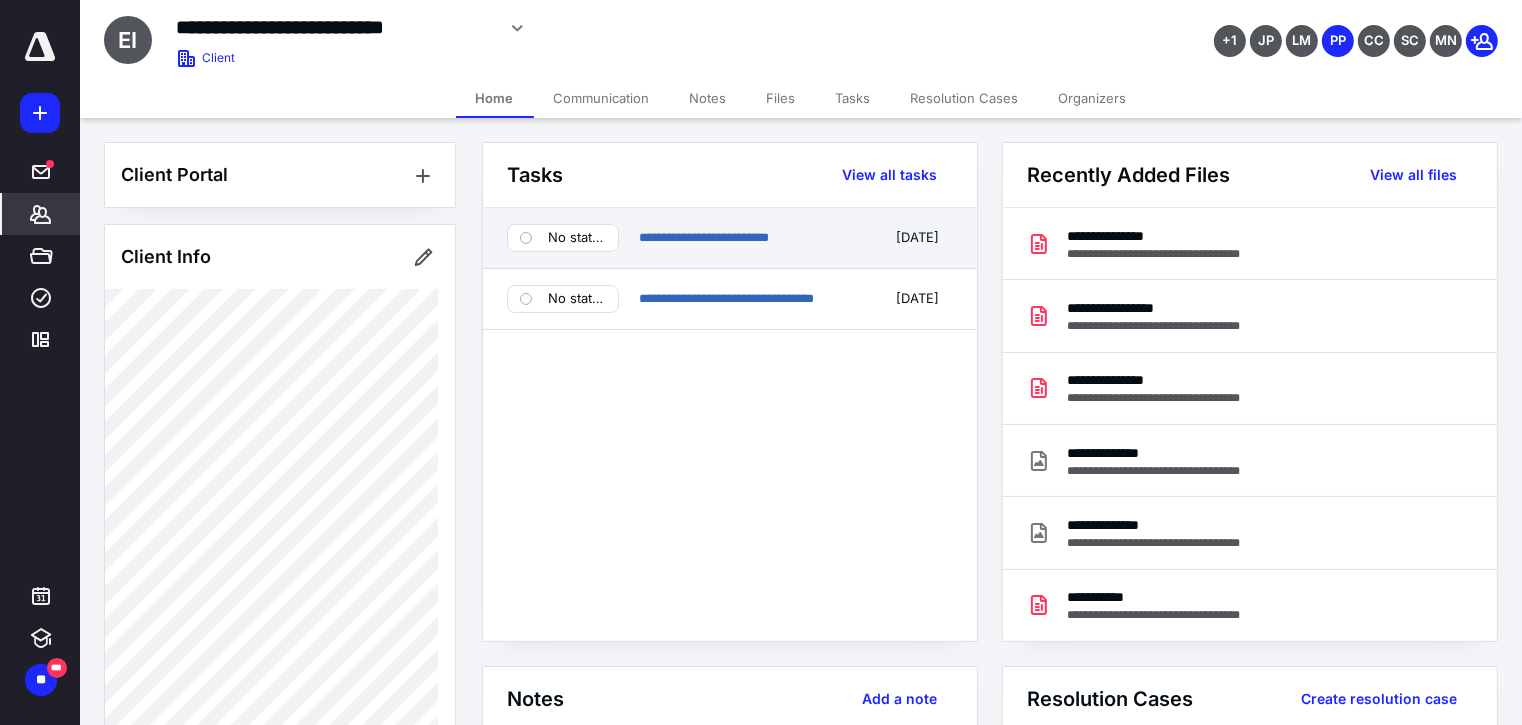 click on "**********" at bounding box center (751, 238) 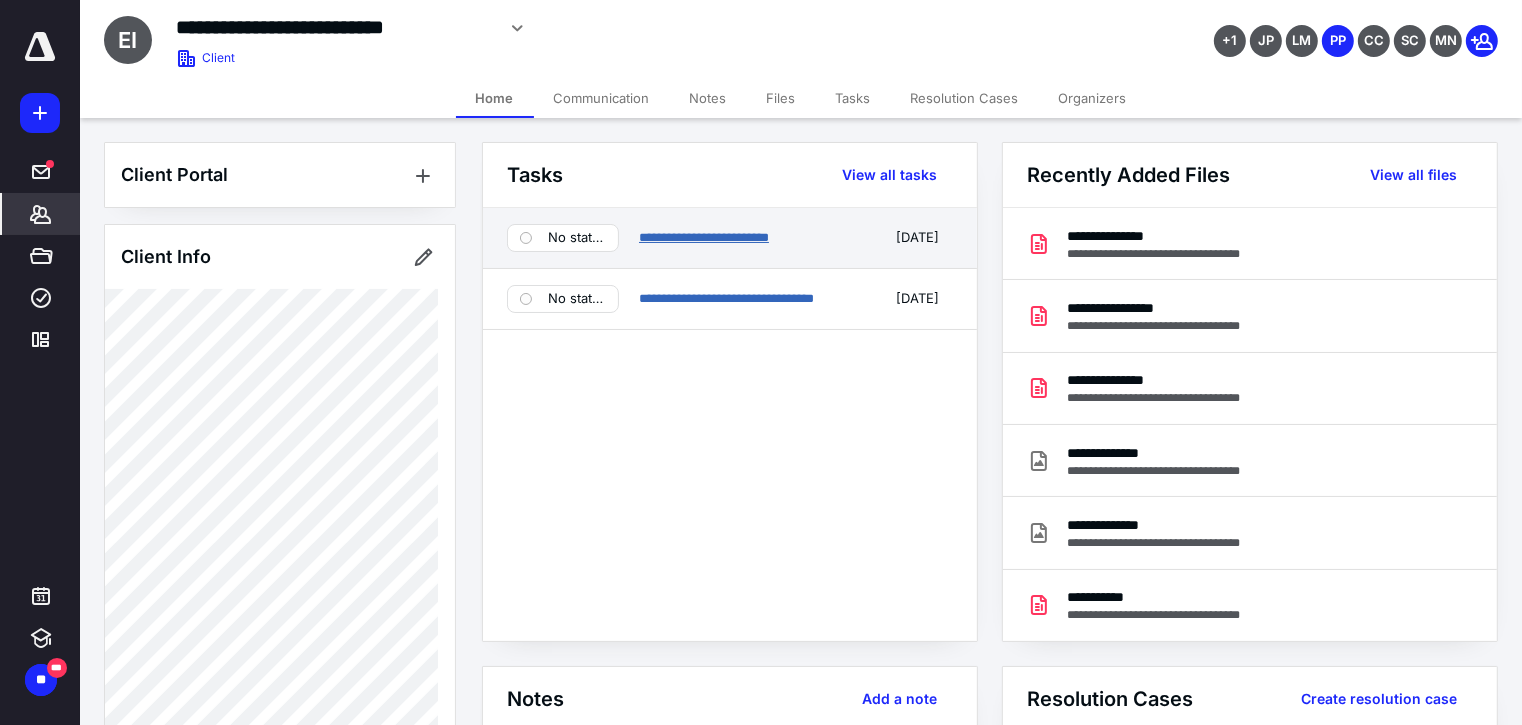 click on "**********" at bounding box center (704, 237) 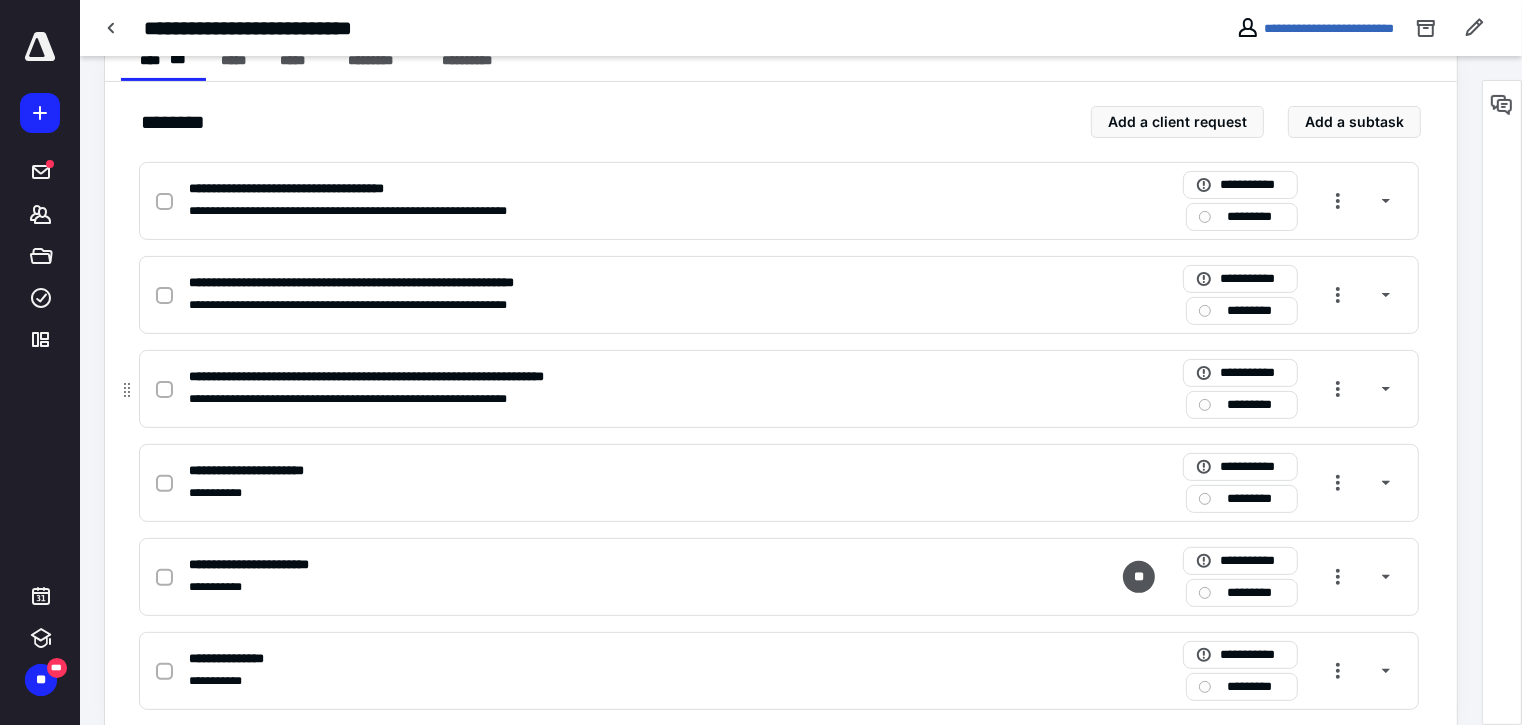 scroll, scrollTop: 450, scrollLeft: 0, axis: vertical 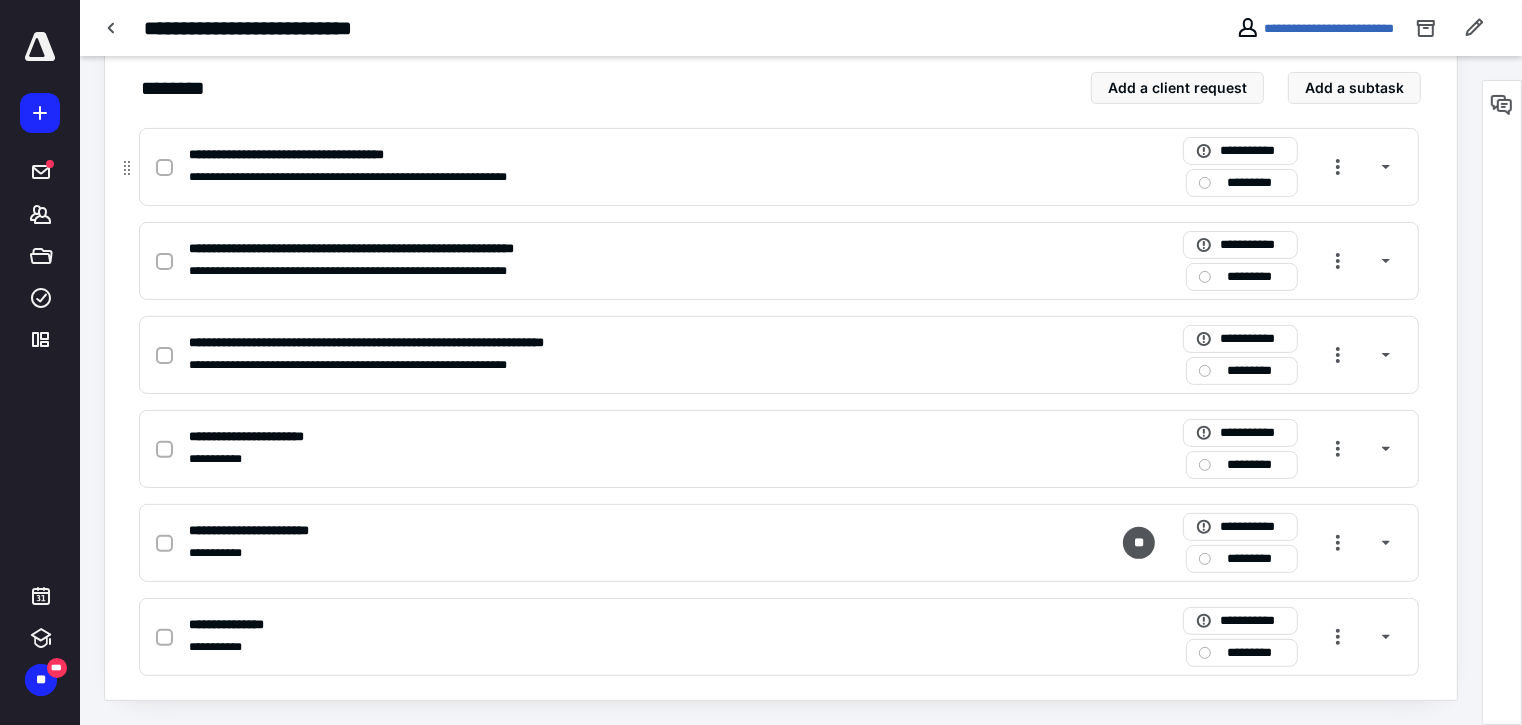 click 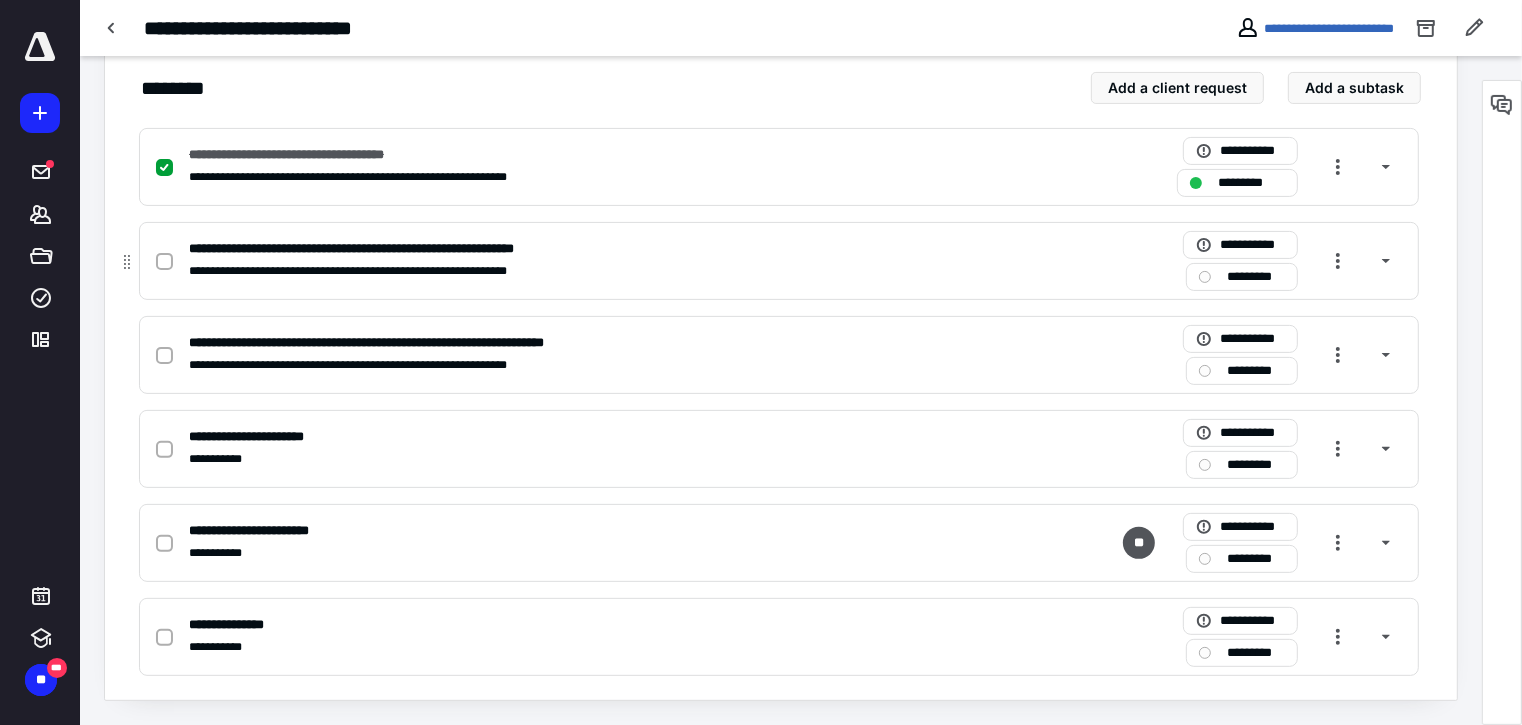 drag, startPoint x: 162, startPoint y: 261, endPoint x: 163, endPoint y: 271, distance: 10.049875 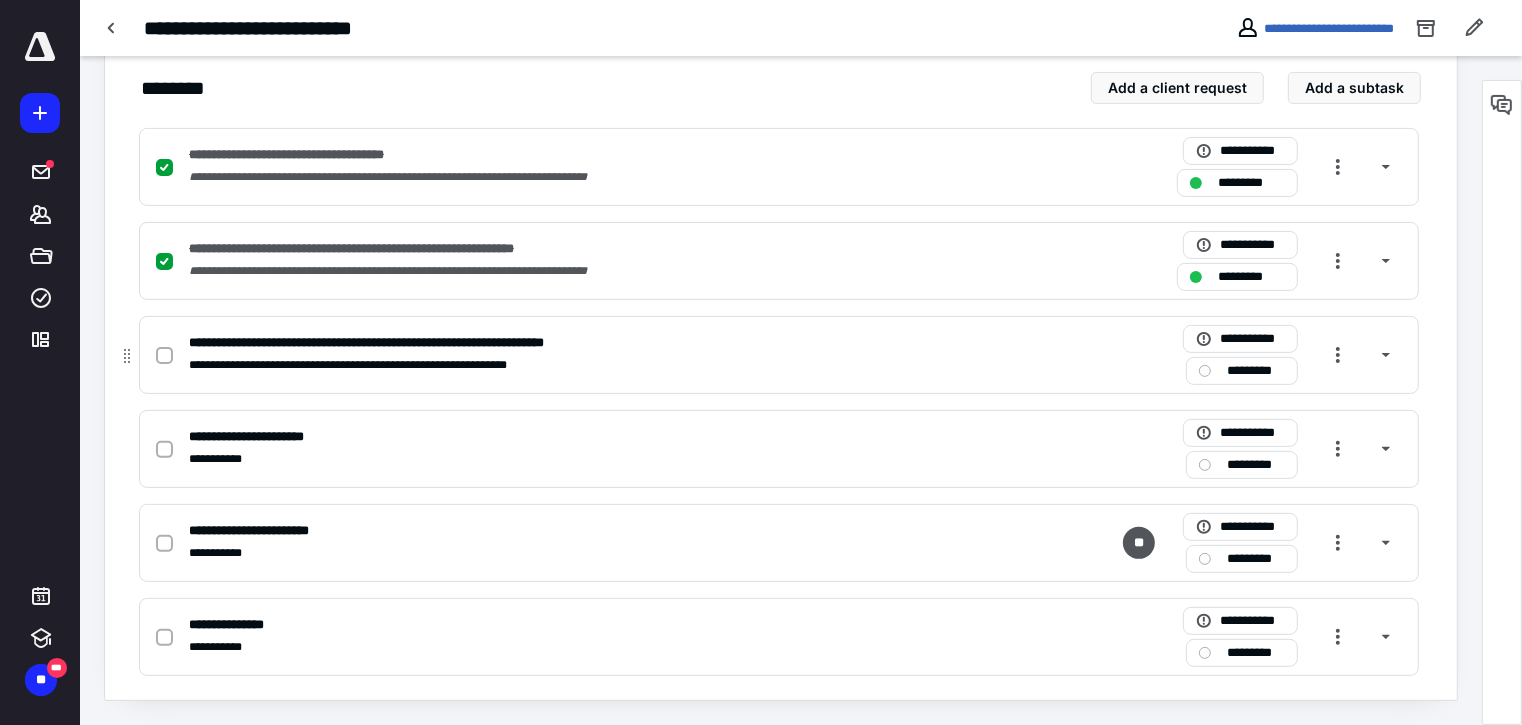 click 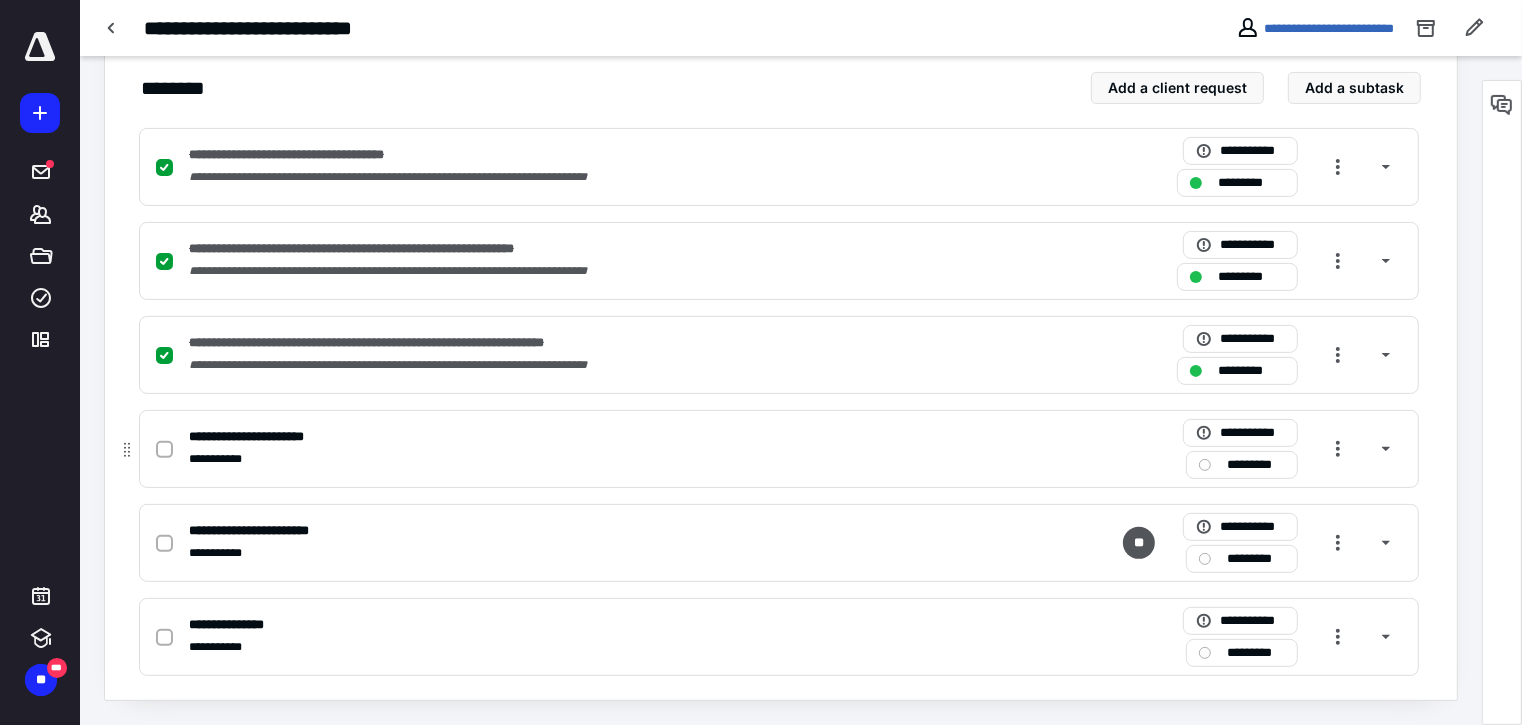 click 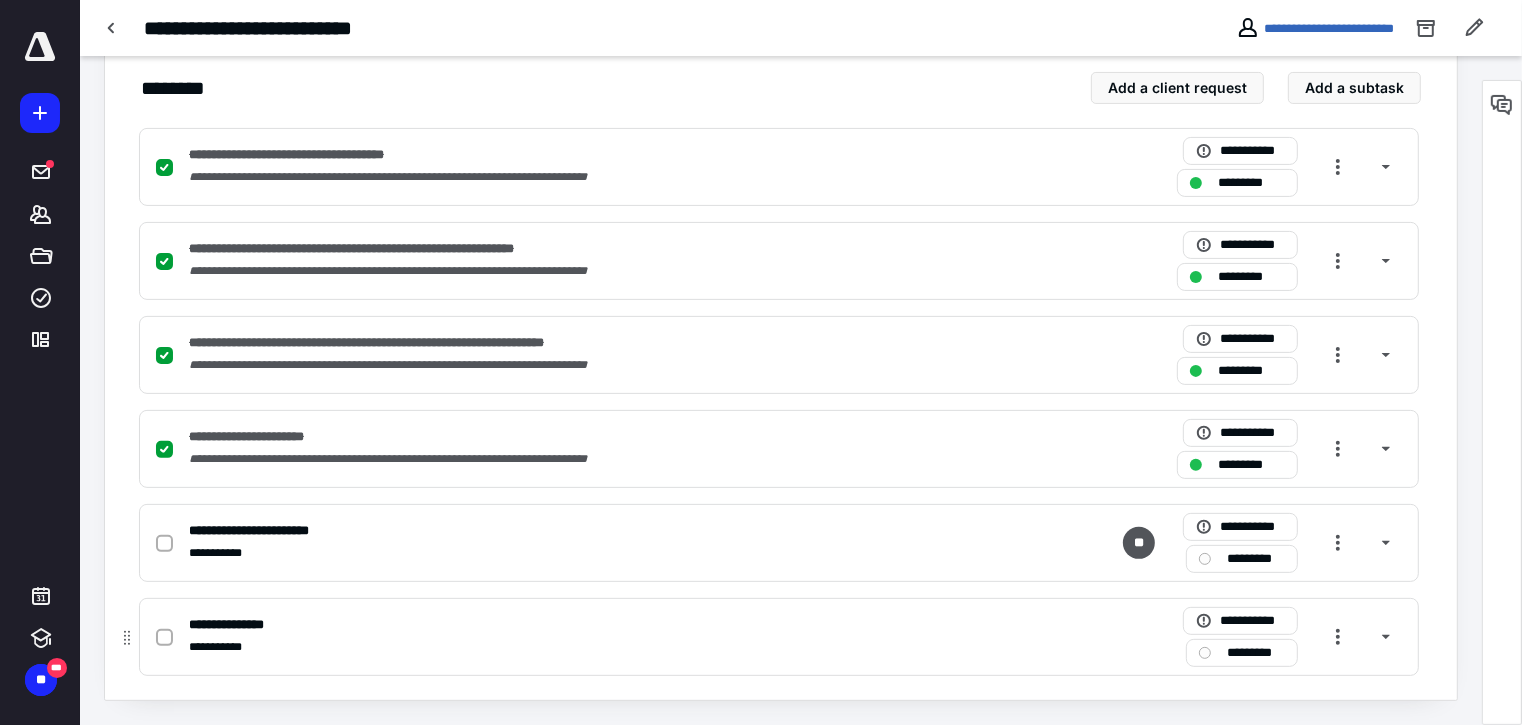 click 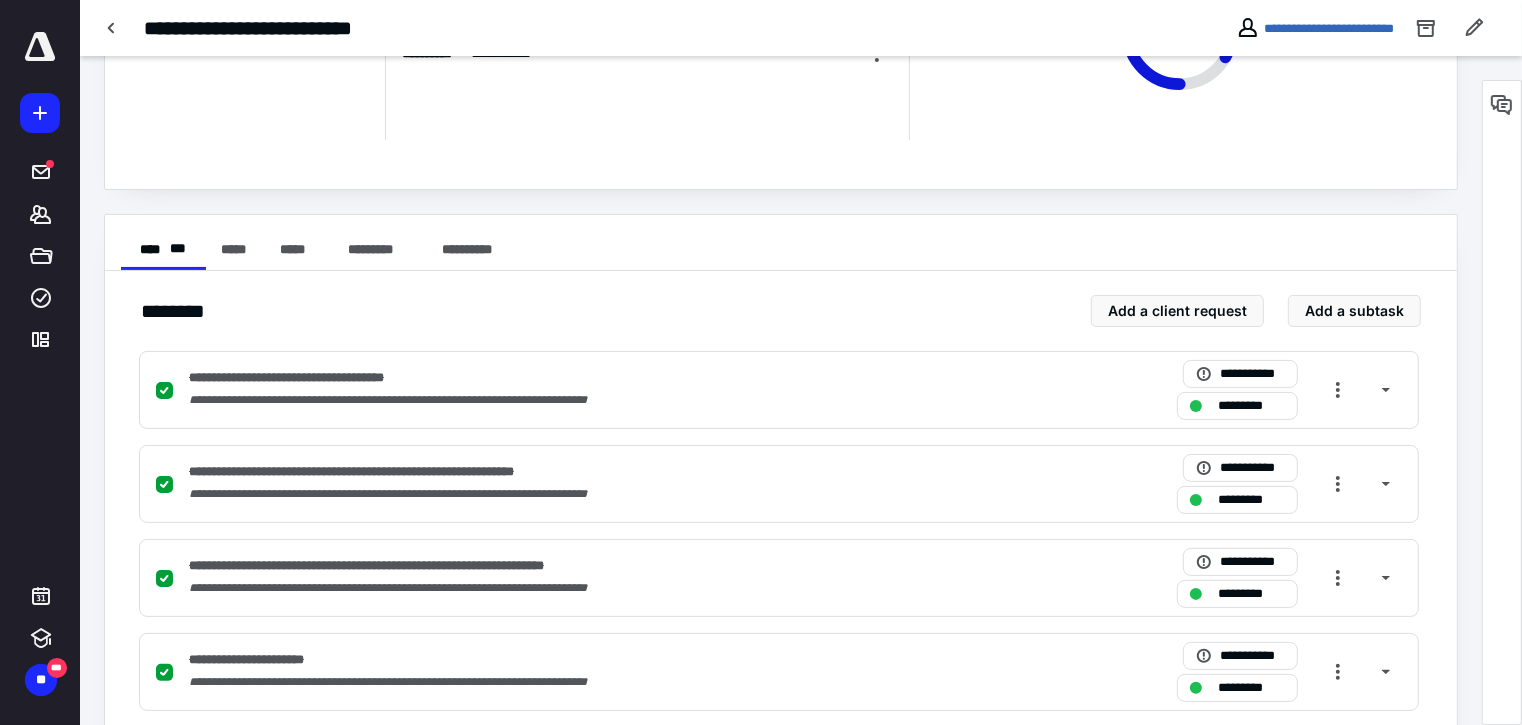 scroll, scrollTop: 0, scrollLeft: 0, axis: both 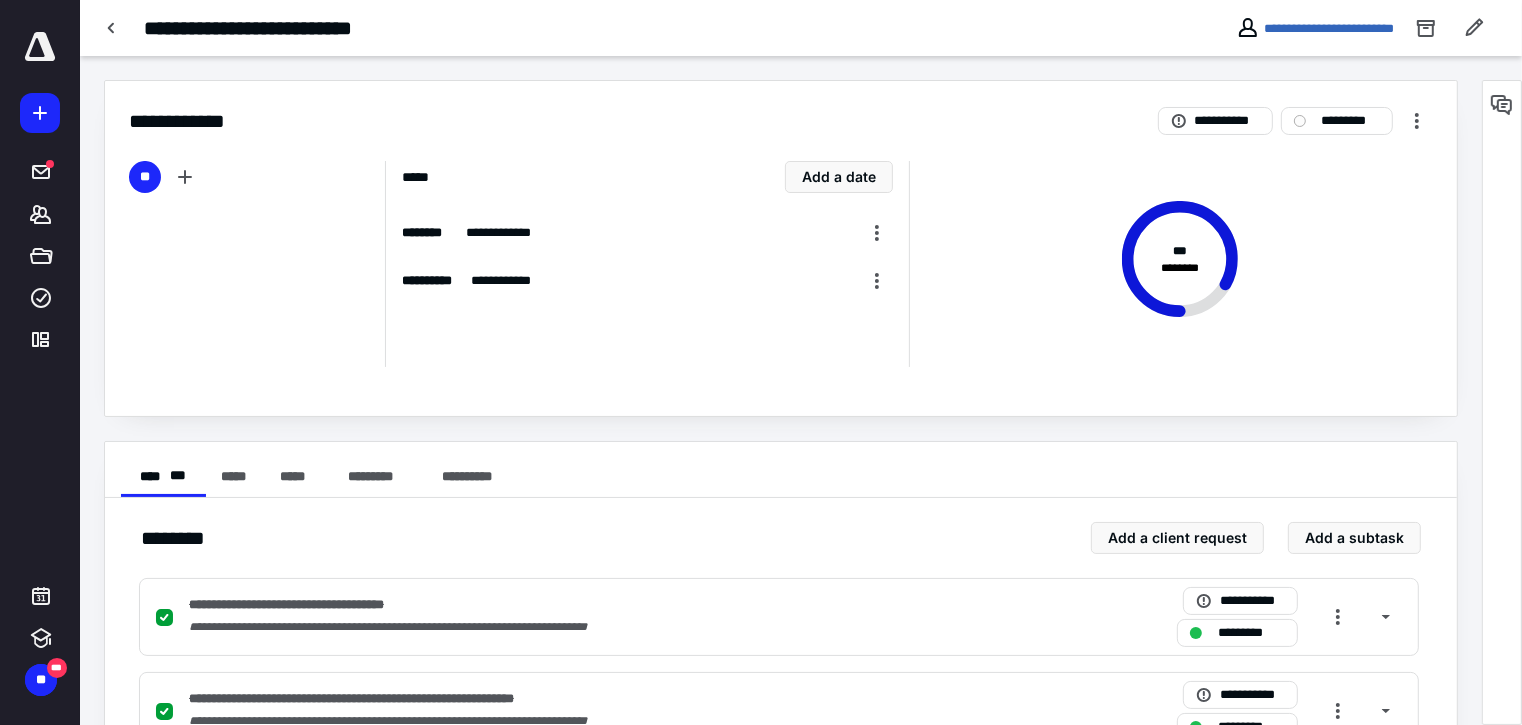click on "**********" at bounding box center (781, 109) 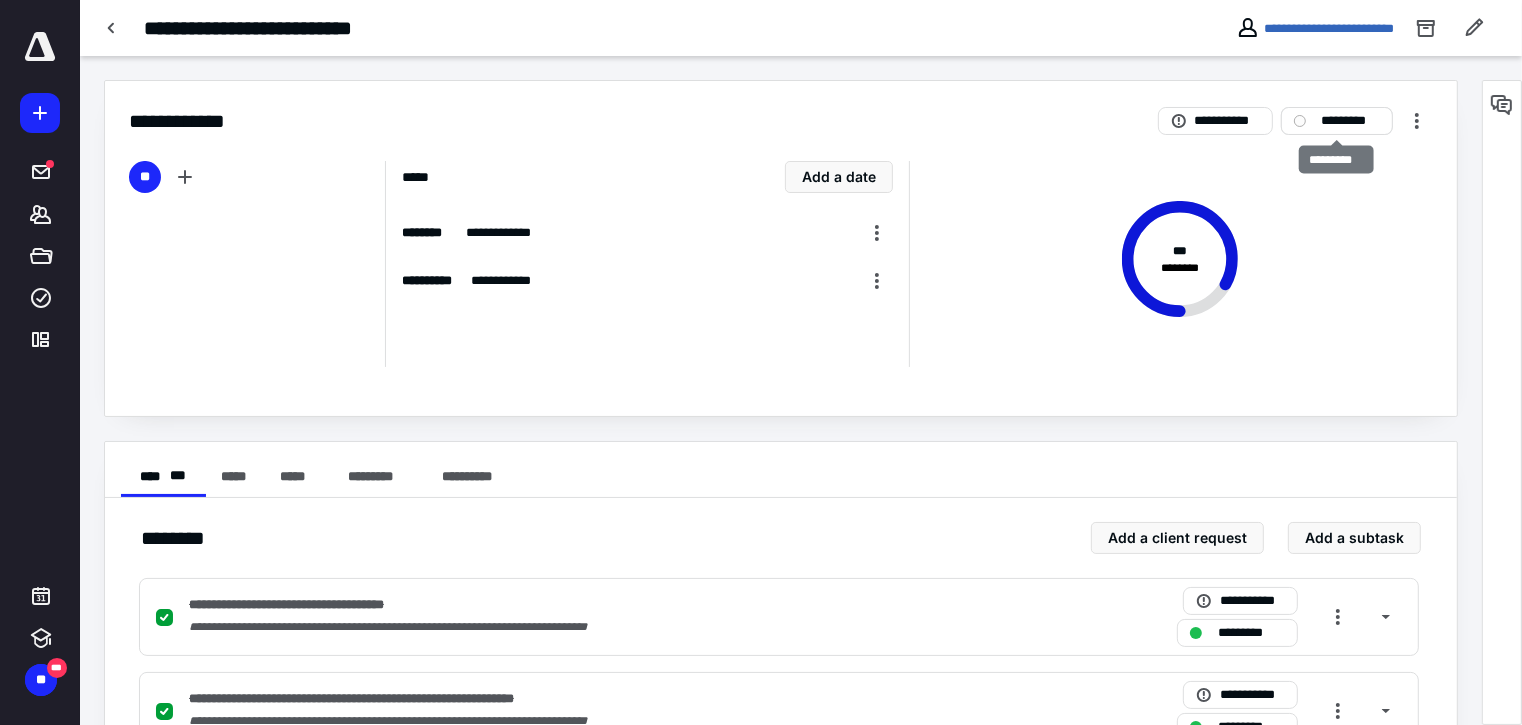 drag, startPoint x: 1330, startPoint y: 115, endPoint x: 1348, endPoint y: 122, distance: 19.313208 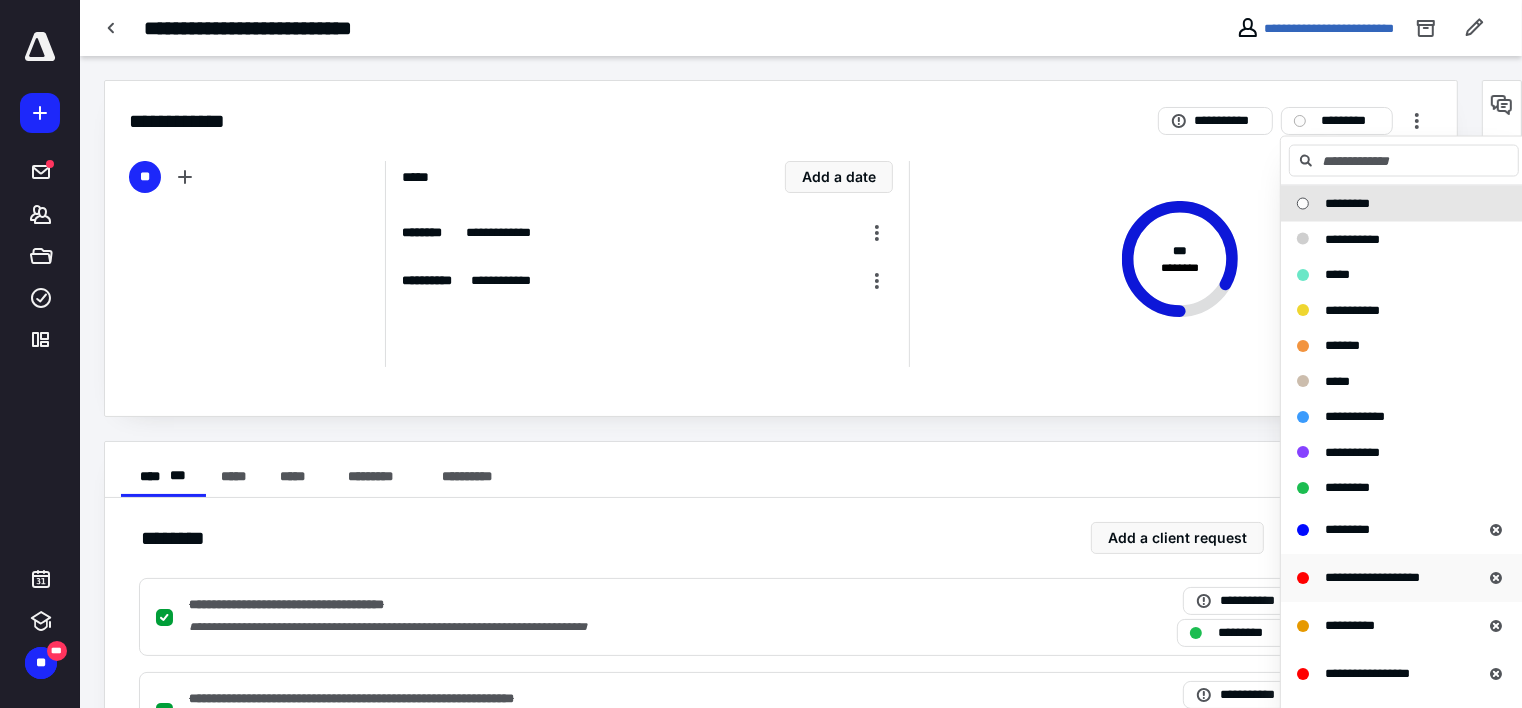 click on "**********" at bounding box center [1372, 576] 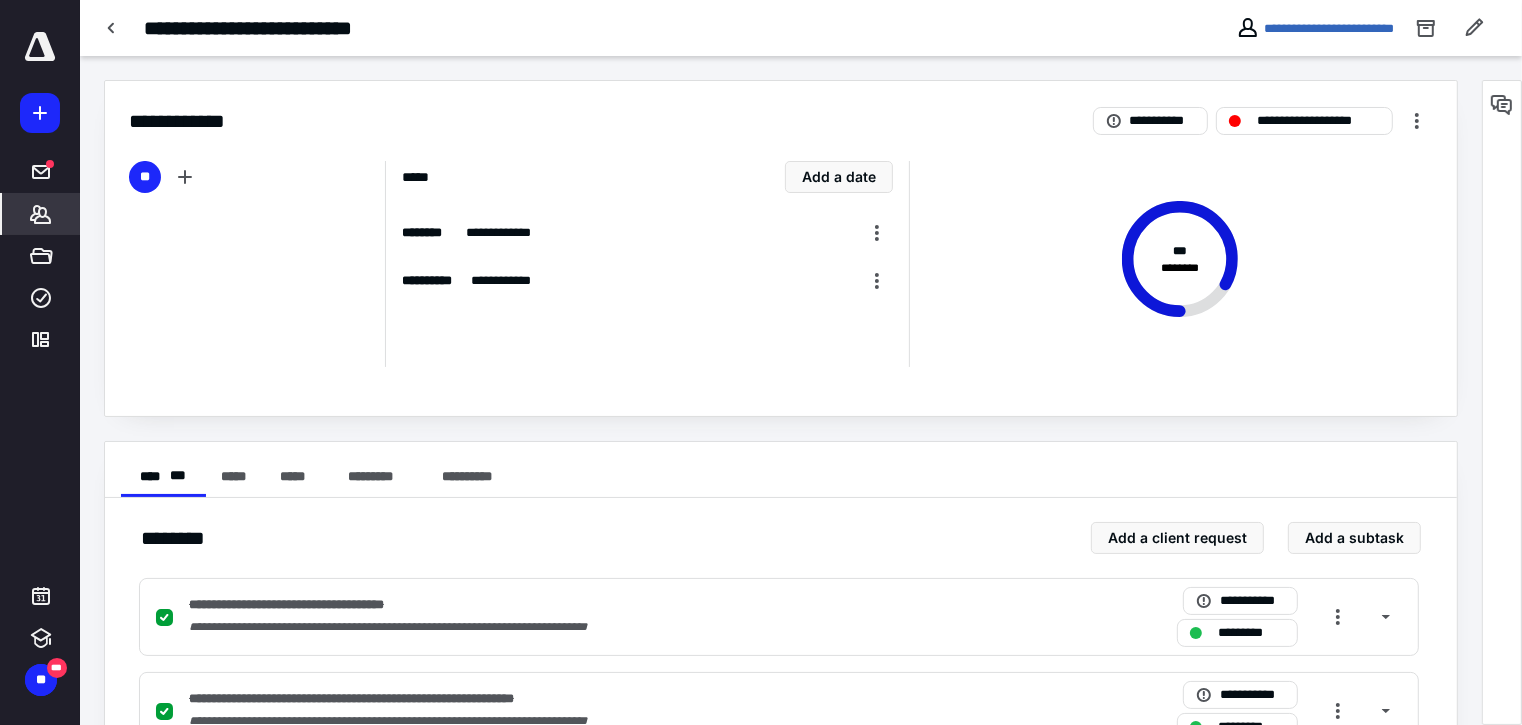 click 